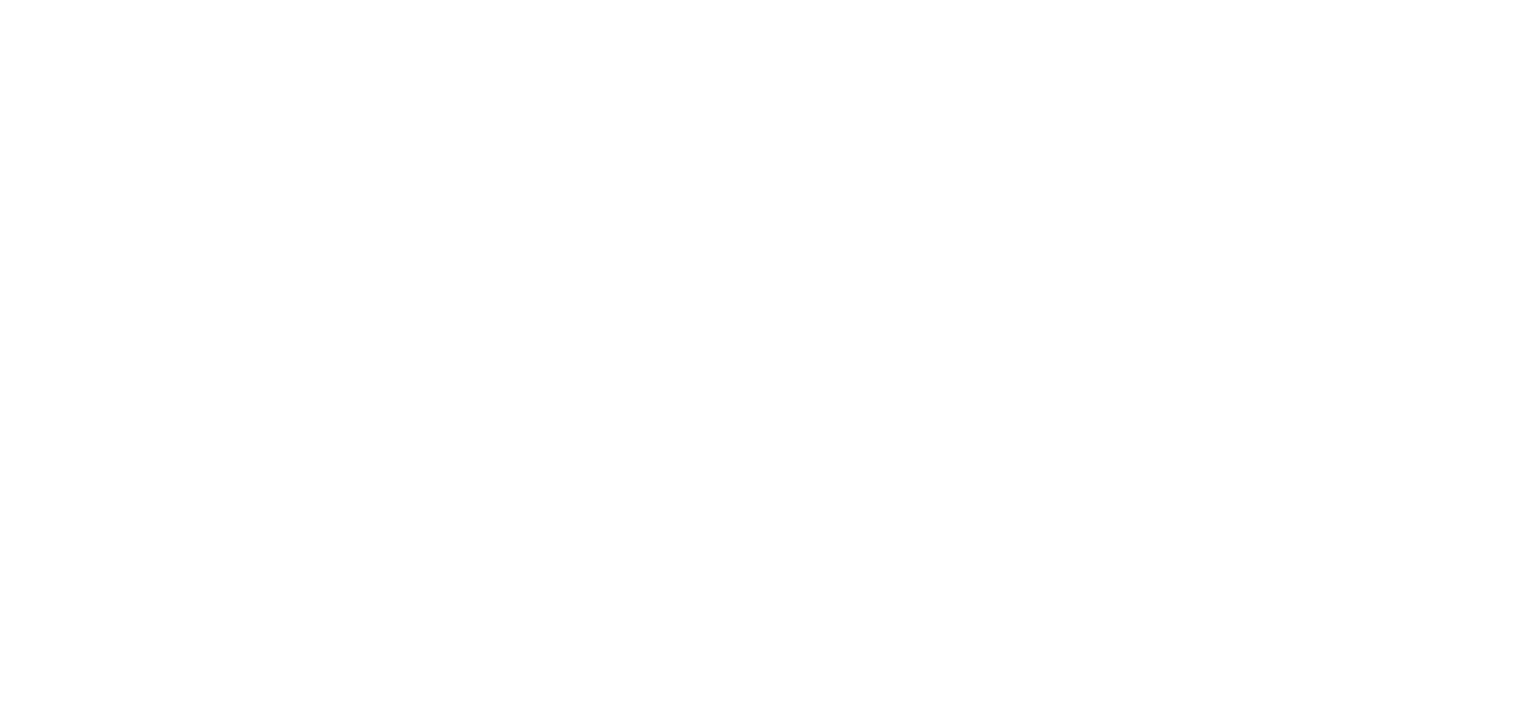 scroll, scrollTop: 0, scrollLeft: 0, axis: both 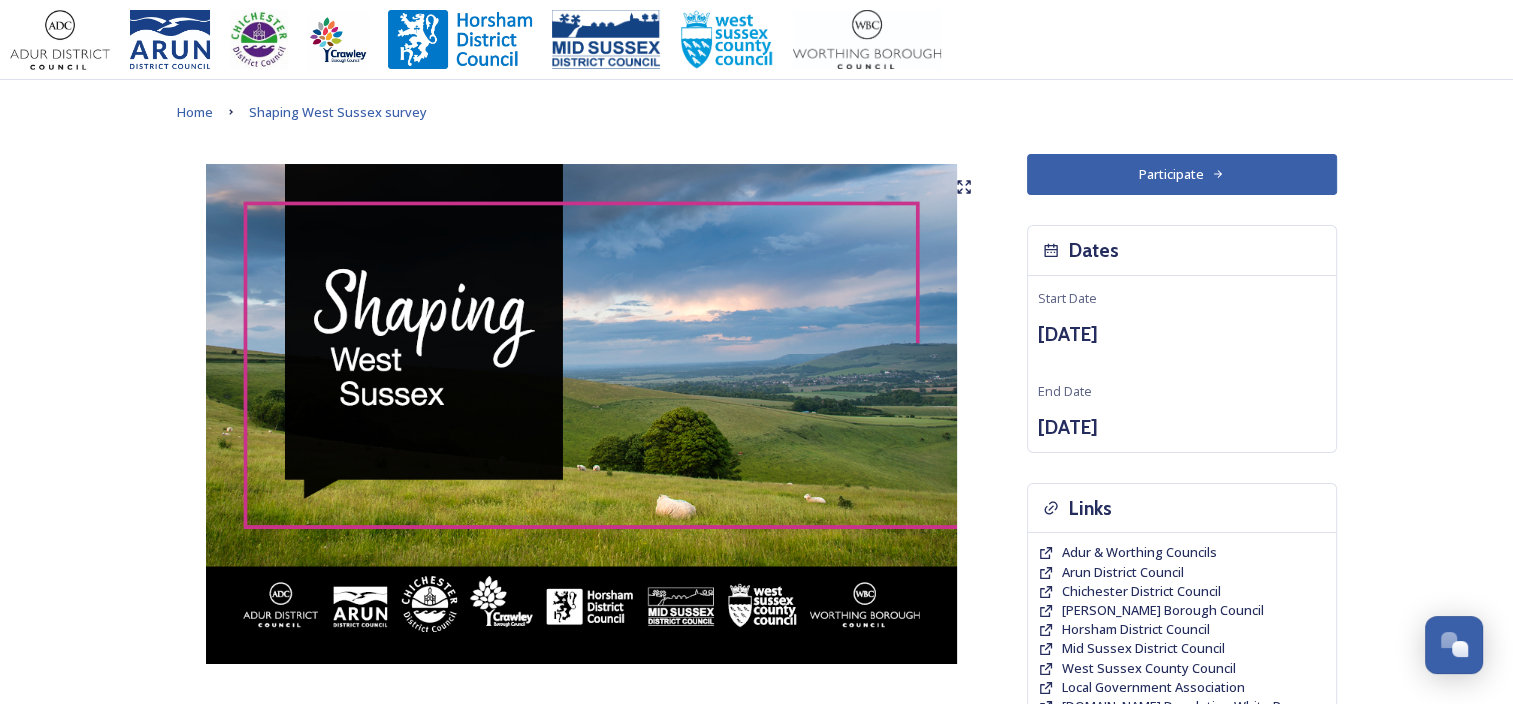 click on "Home Shaping West Sussex survey Shaping [GEOGRAPHIC_DATA] ﻿﻿﻿The future of local government in [GEOGRAPHIC_DATA] Your councils are changing Major changes are planned to councils across [GEOGRAPHIC_DATA] as part of the biggest shake-up of local government in more than 50 years. The Government has asked councils to explore how local government reorganisation could work in the area, with the aim of replacing the current county, district and borough councils with a new unitary council or councils responsible for all local services. Residents, businesses and community groups across the county are invited to share their views about where they live or work, the council services they use, as well as their thoughts about how their council could be structured in the future.  Scroll down and click the links to find out more about what is changing and why and how you can  have your say . Our survey will be open until 11.59pm [DATE][DATE] .   Background to Local Government Reorganisation   Progress so far" at bounding box center [756, 1076] 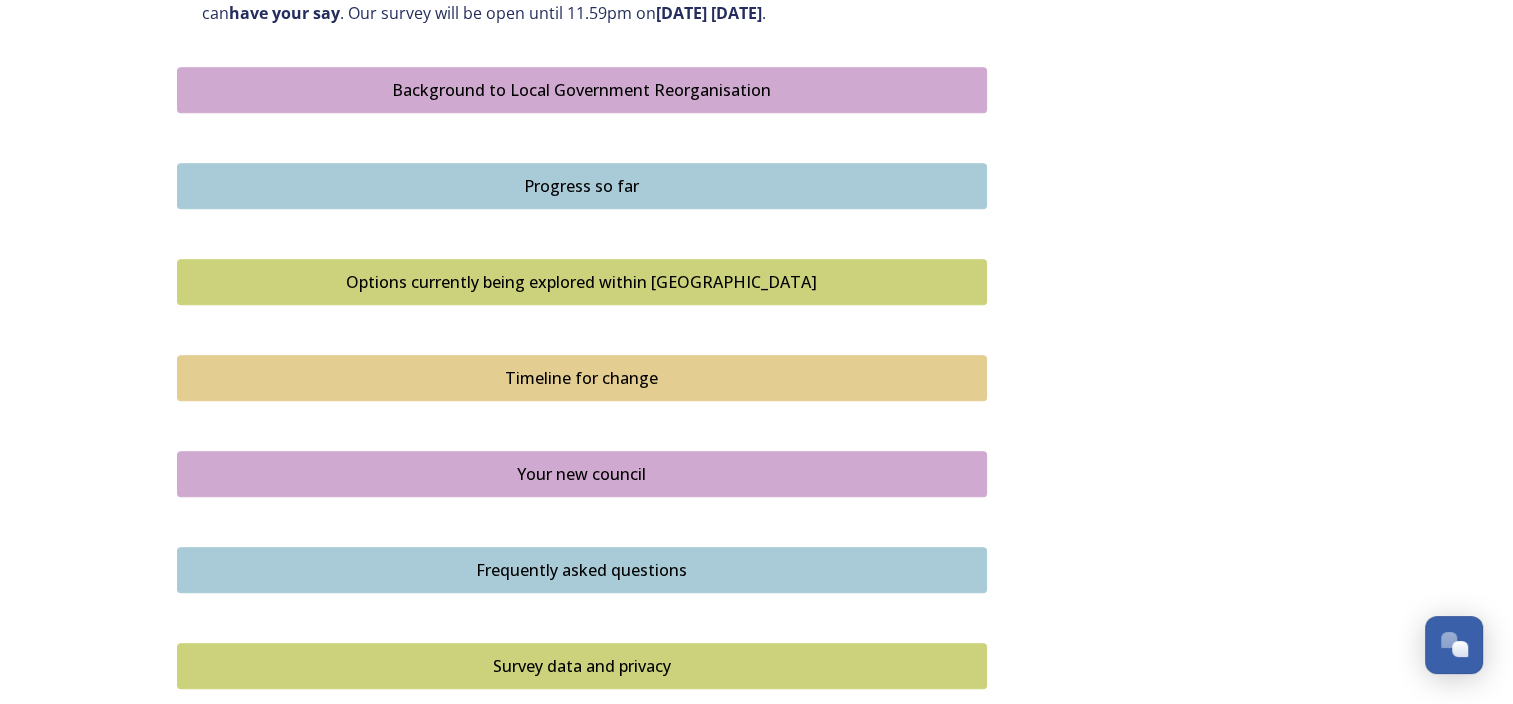 scroll, scrollTop: 0, scrollLeft: 0, axis: both 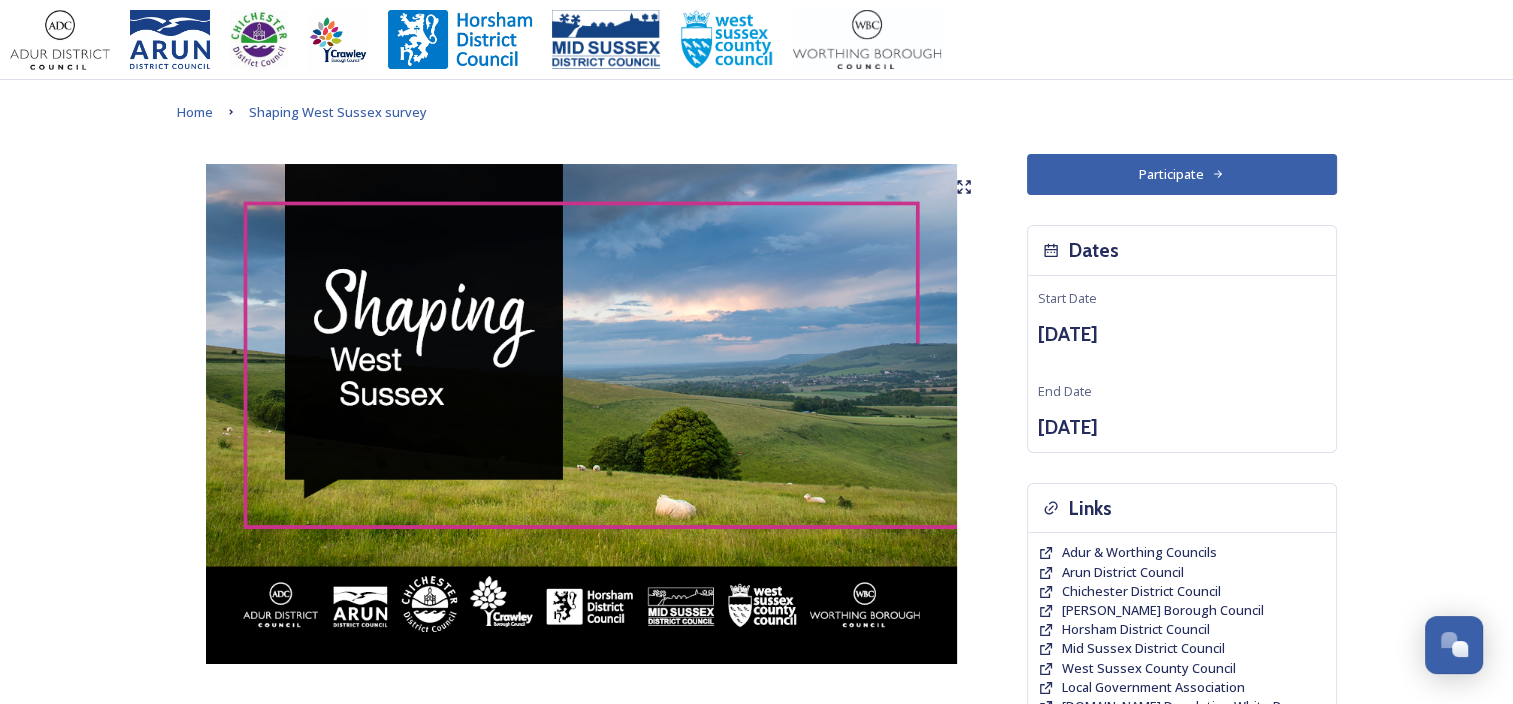 click on "Home Shaping West Sussex survey Shaping West Sussex ﻿﻿﻿The future of local government in West Sussex Your councils are changing Major changes are planned to councils across West Sussex as part of the biggest shake-up of local government in more than 50 years. The Government has asked councils to explore how local government reorganisation could work in the area, with the aim of replacing the current county, district and borough councils with a new unitary council or councils responsible for all local services. Residents, businesses and community groups across the county are invited to share their views about where they live or work, the council services they use, as well as their thoughts about how their council could be structured in the future.  Scroll down and click the links to find out more about what is changing and why and how you can  have your say . Our survey will be open until 11.59pm on  Wednesday   13 August 2025 .   Background to Local Government Reorganisation   Progress so far" at bounding box center [756, 1076] 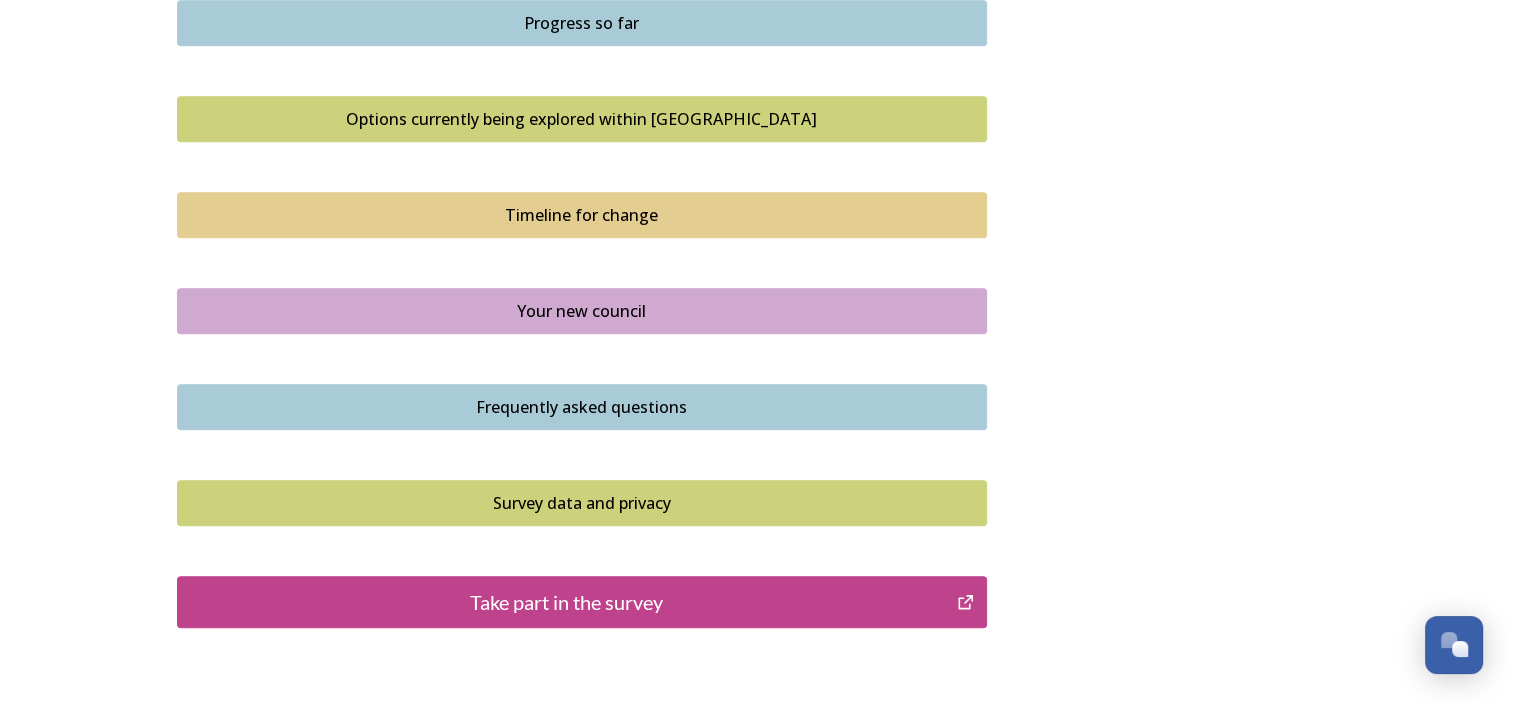 scroll, scrollTop: 1324, scrollLeft: 0, axis: vertical 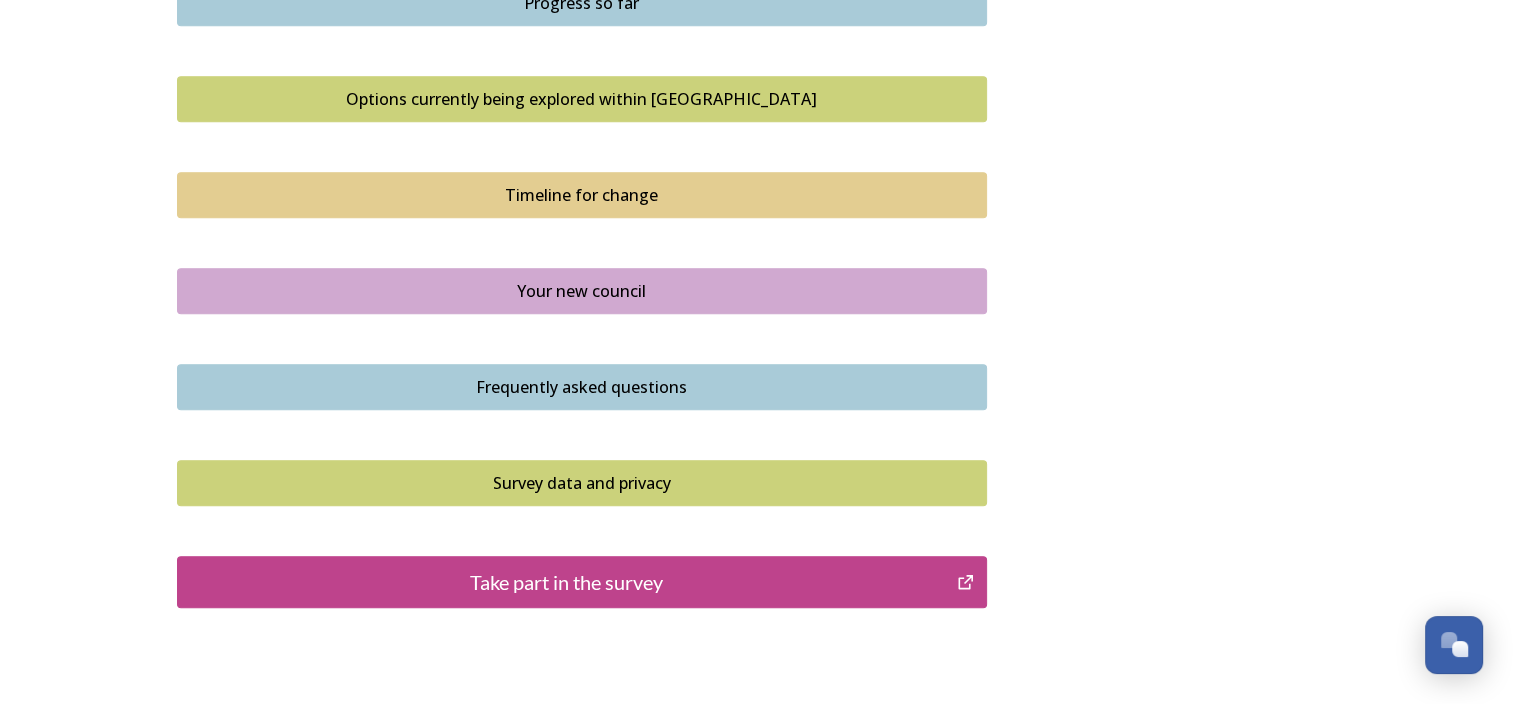 click on "Take part in the survey" at bounding box center (567, 582) 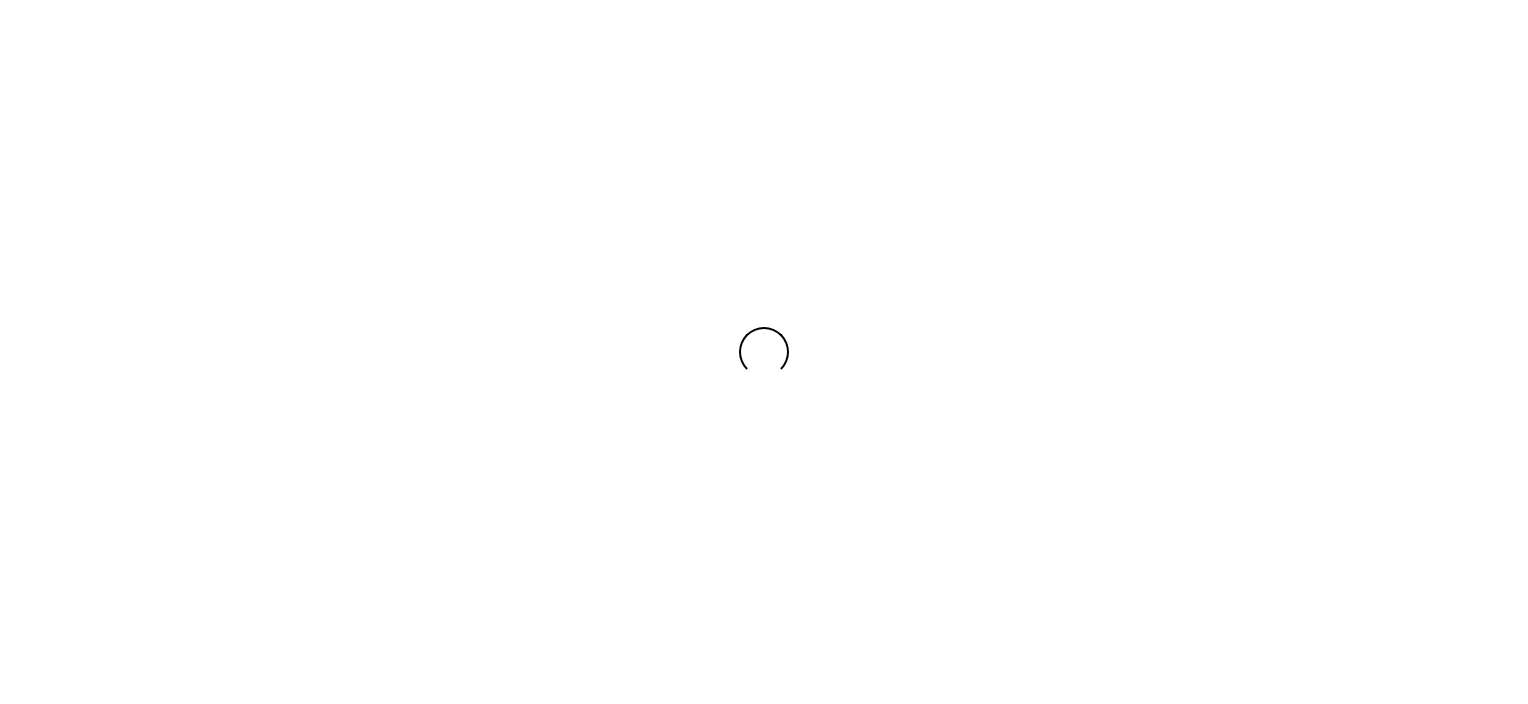 scroll, scrollTop: 0, scrollLeft: 0, axis: both 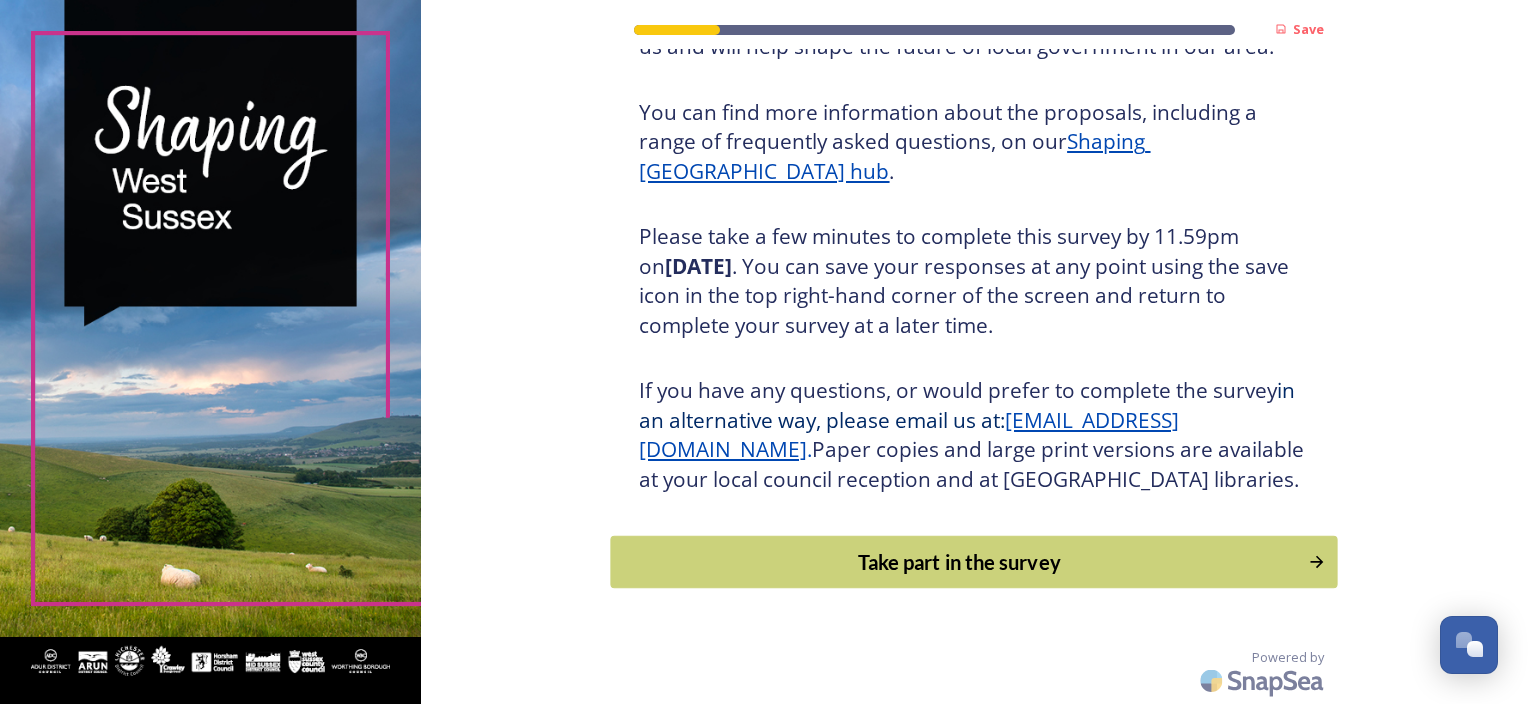 click on "Take part in the survey" at bounding box center (960, 562) 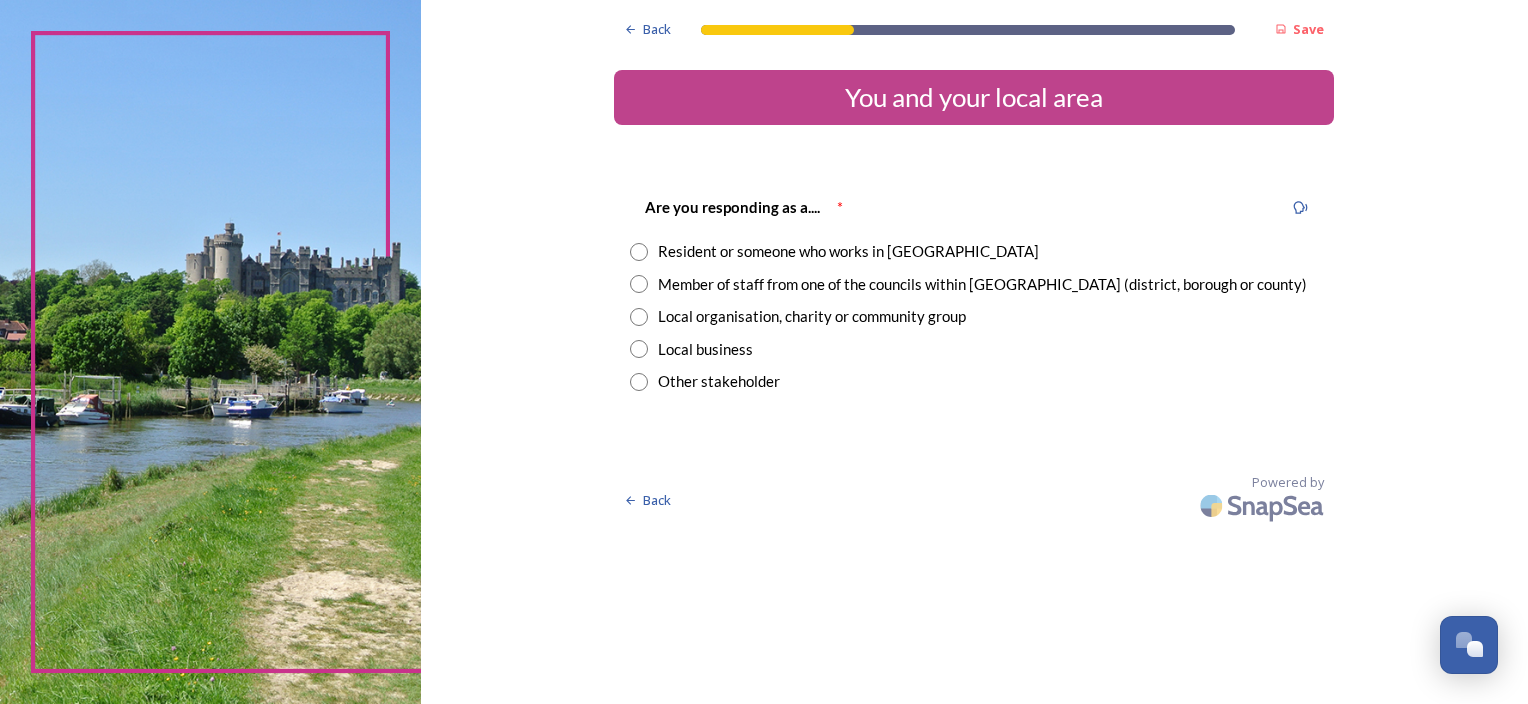 click at bounding box center [639, 284] 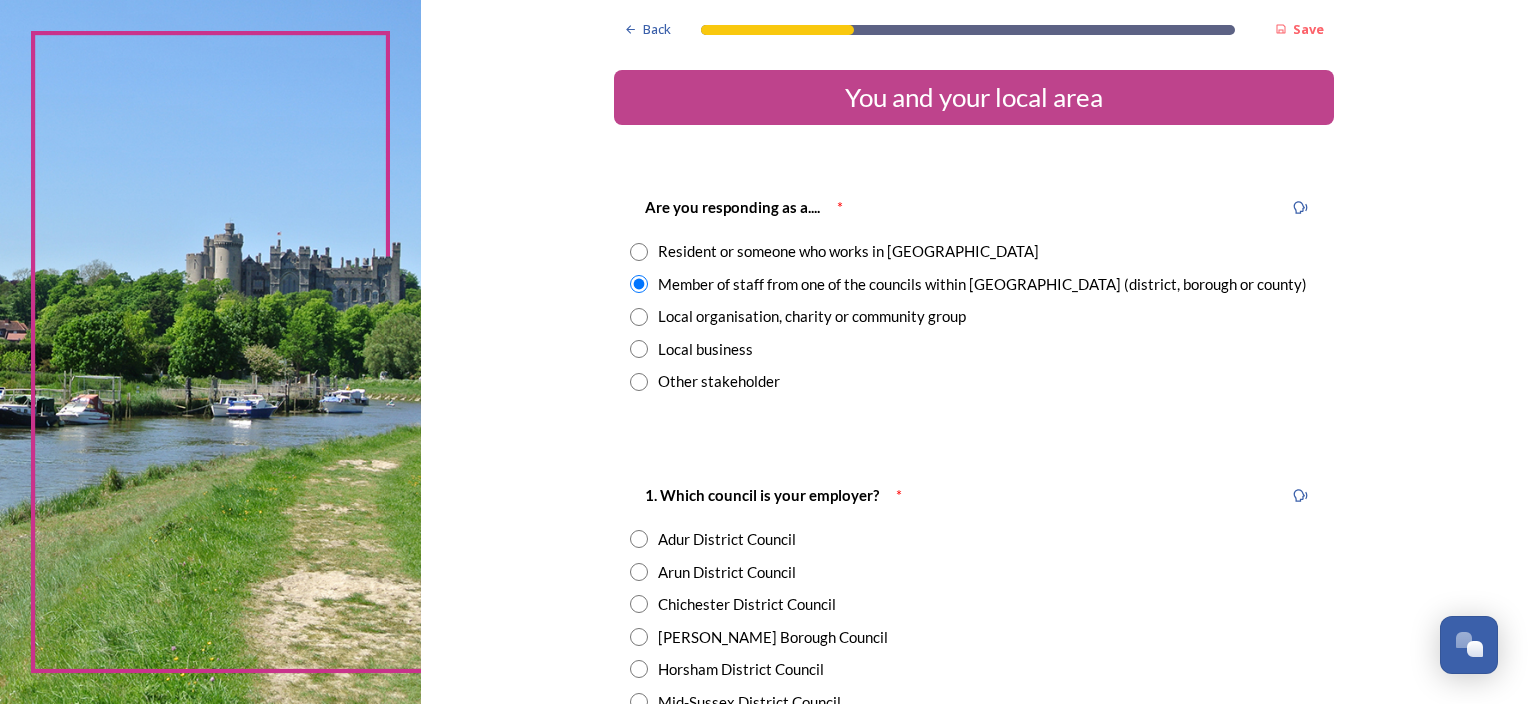 click on "Adur District Council" at bounding box center [974, 539] 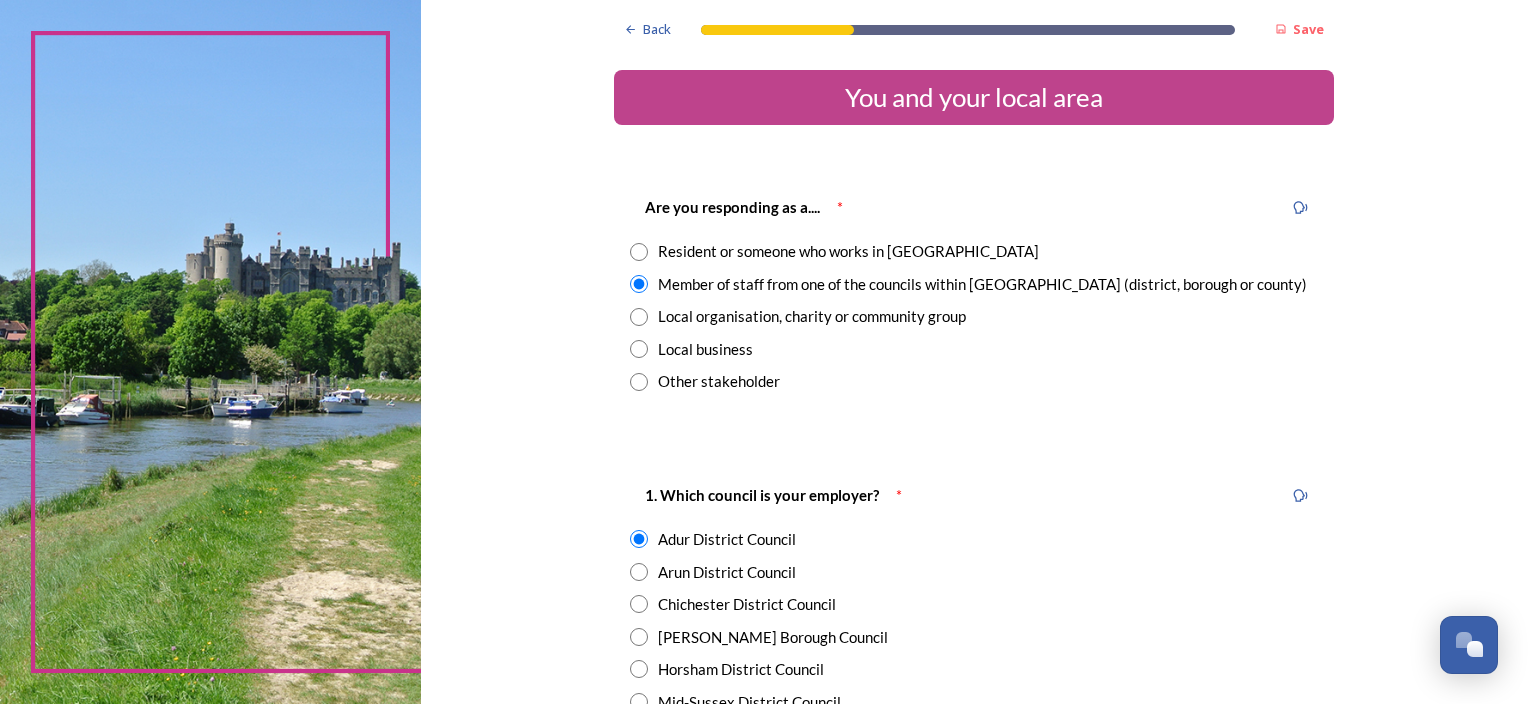 click at bounding box center (639, 604) 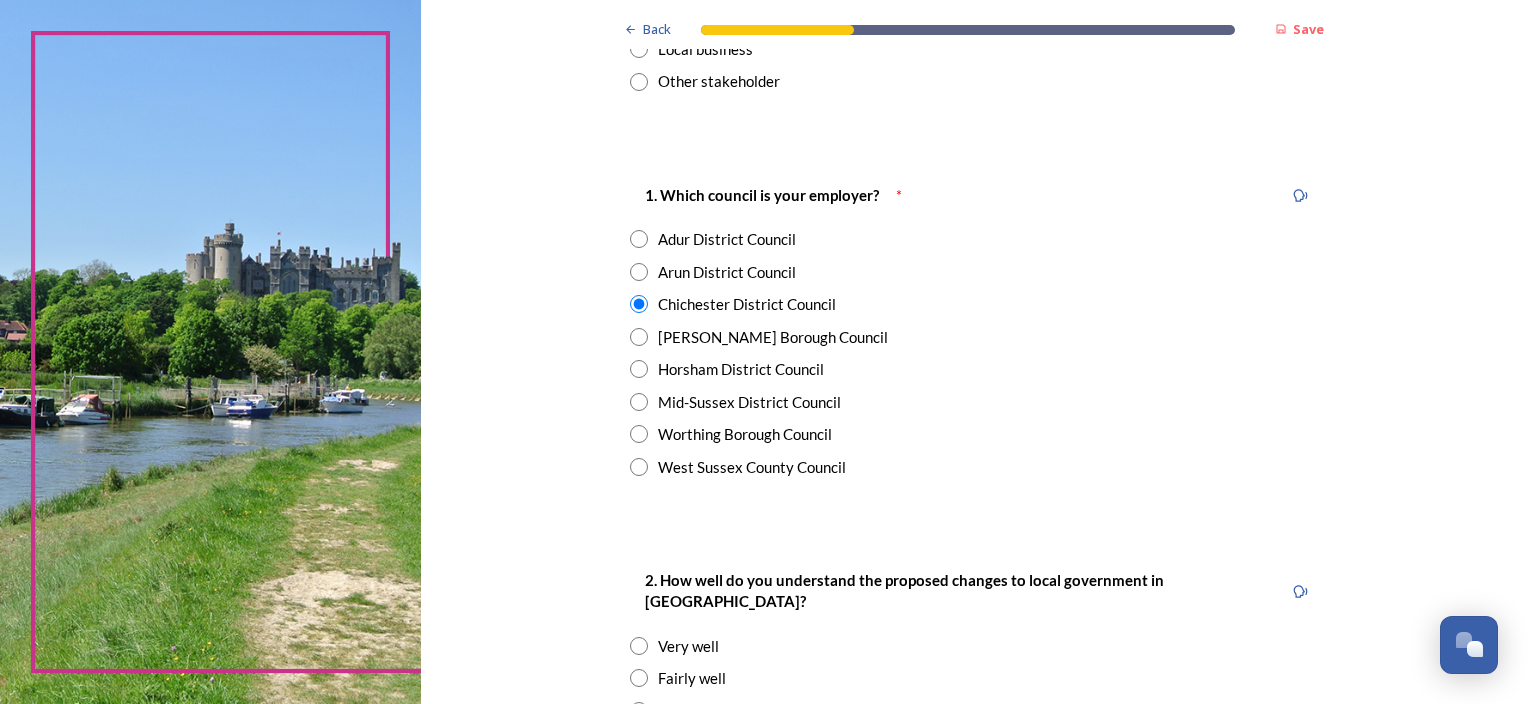 scroll, scrollTop: 500, scrollLeft: 0, axis: vertical 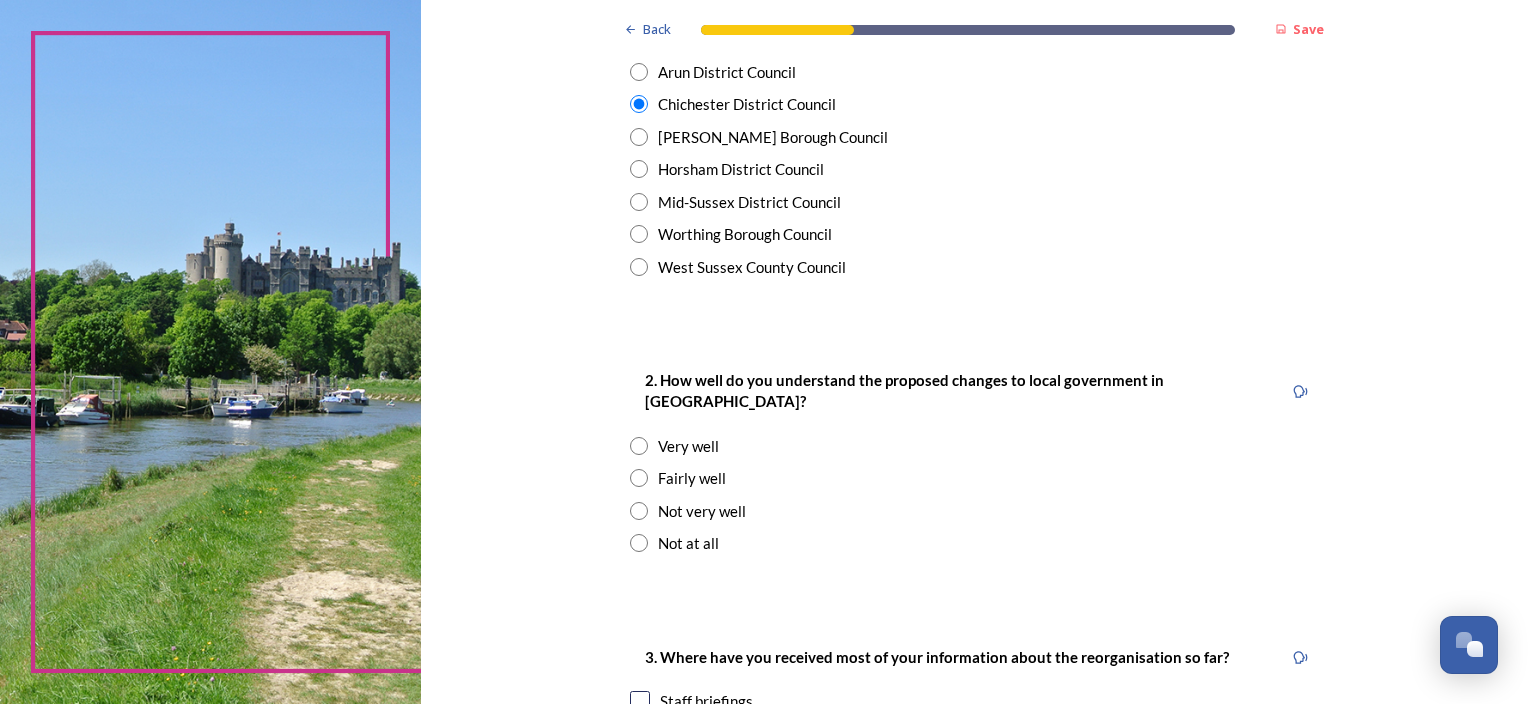 click at bounding box center [639, 511] 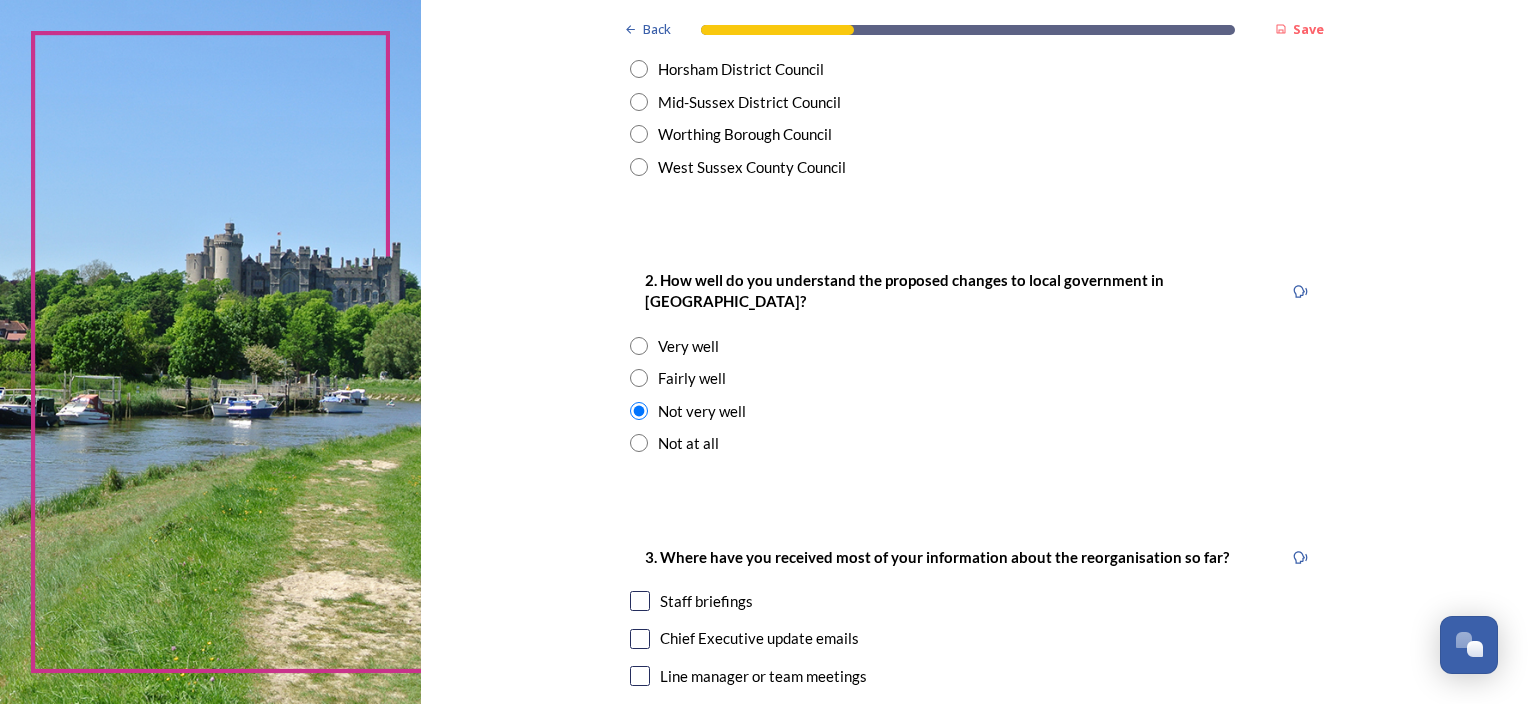 scroll, scrollTop: 700, scrollLeft: 0, axis: vertical 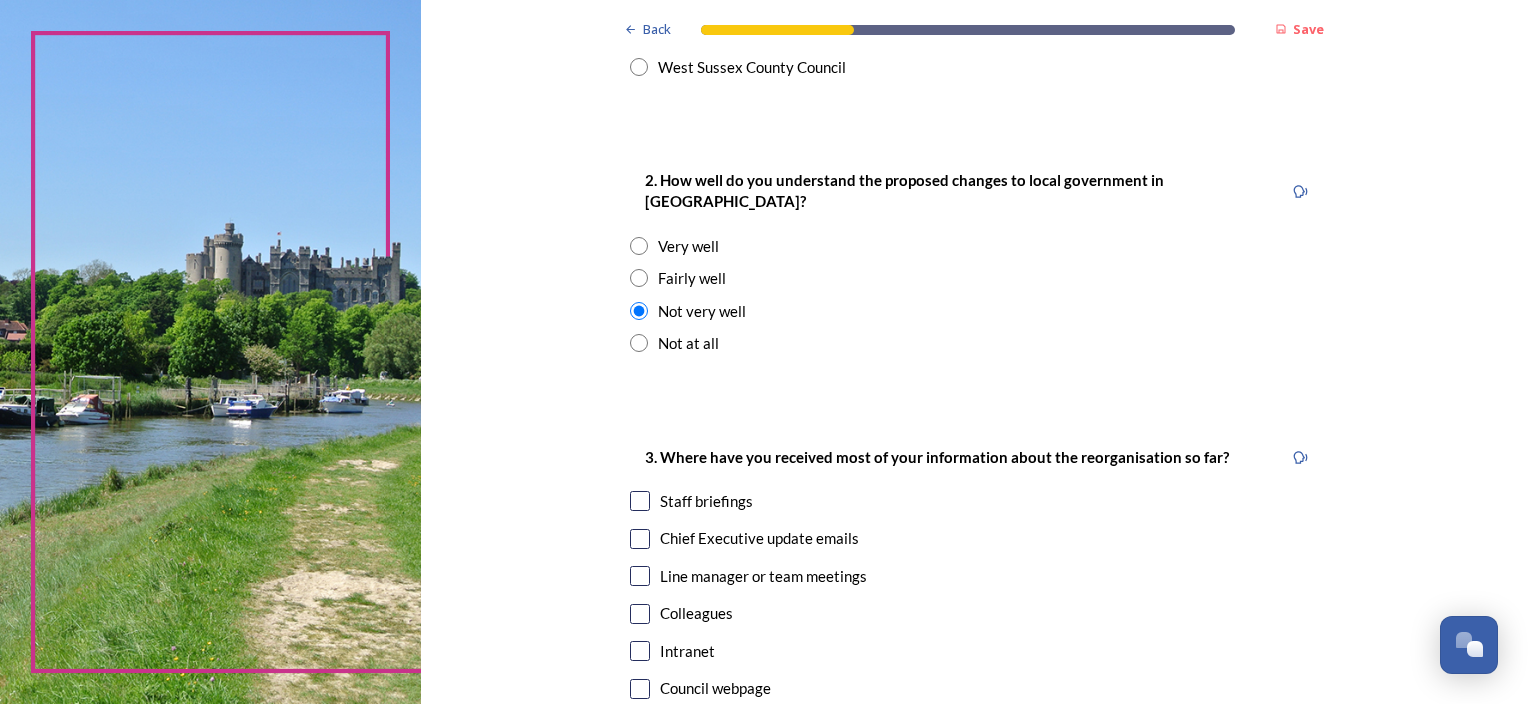 click at bounding box center [640, 501] 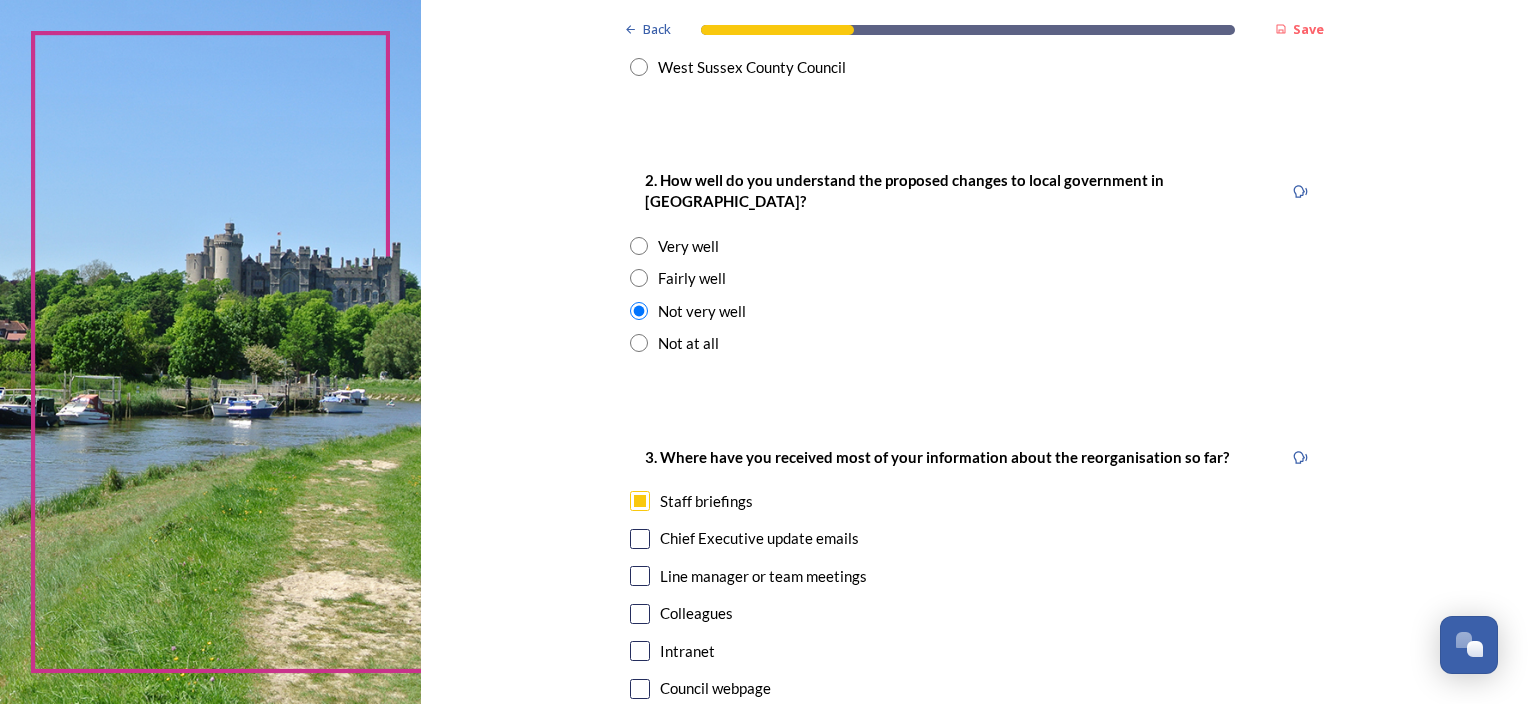scroll, scrollTop: 800, scrollLeft: 0, axis: vertical 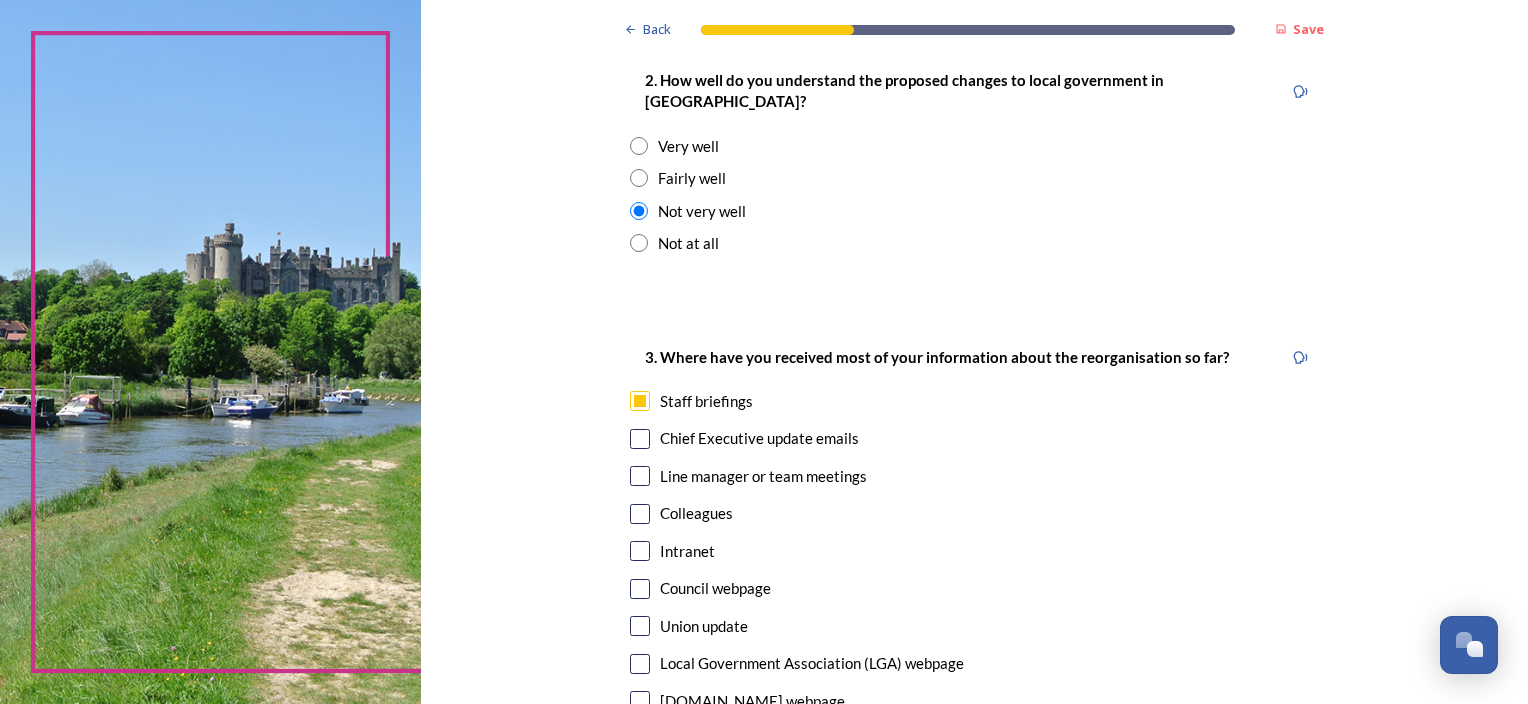 click at bounding box center [640, 514] 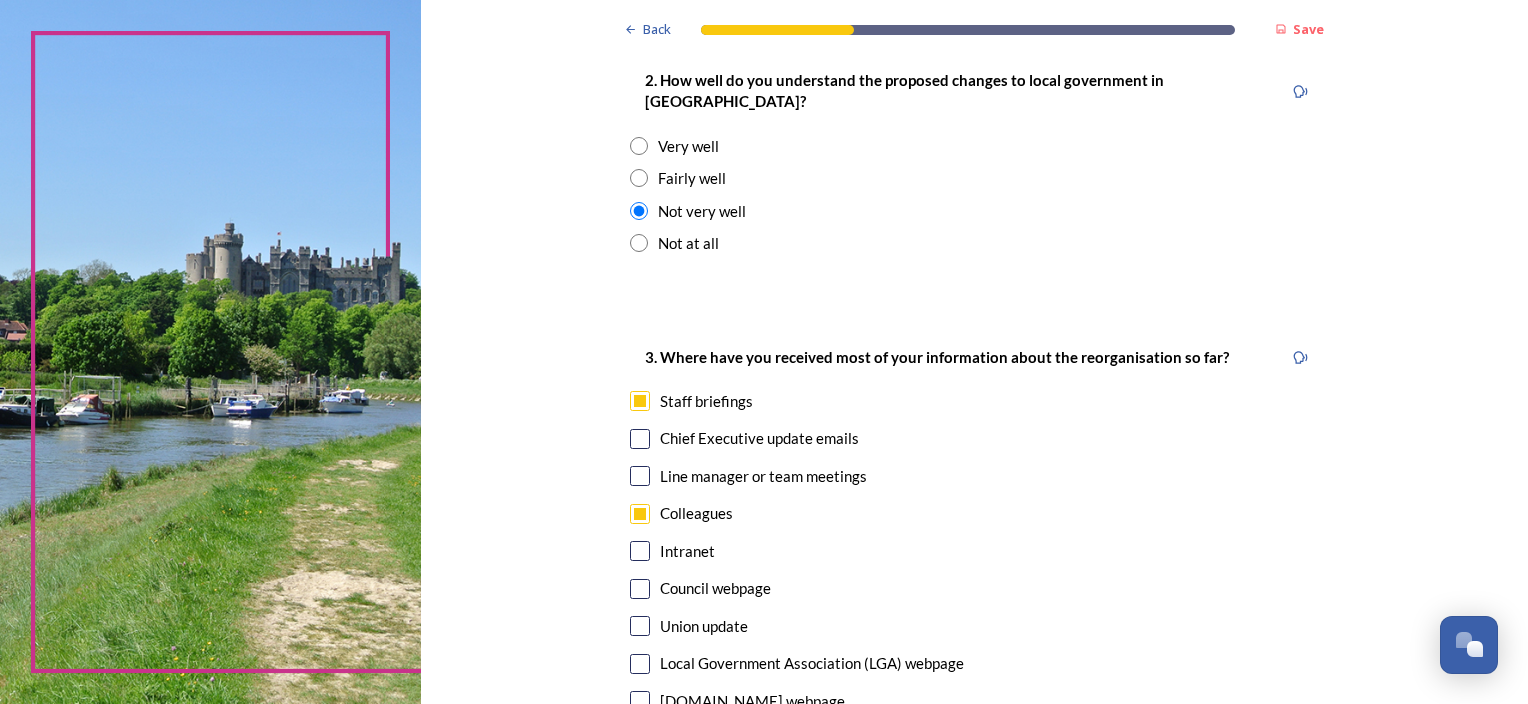 scroll, scrollTop: 1100, scrollLeft: 0, axis: vertical 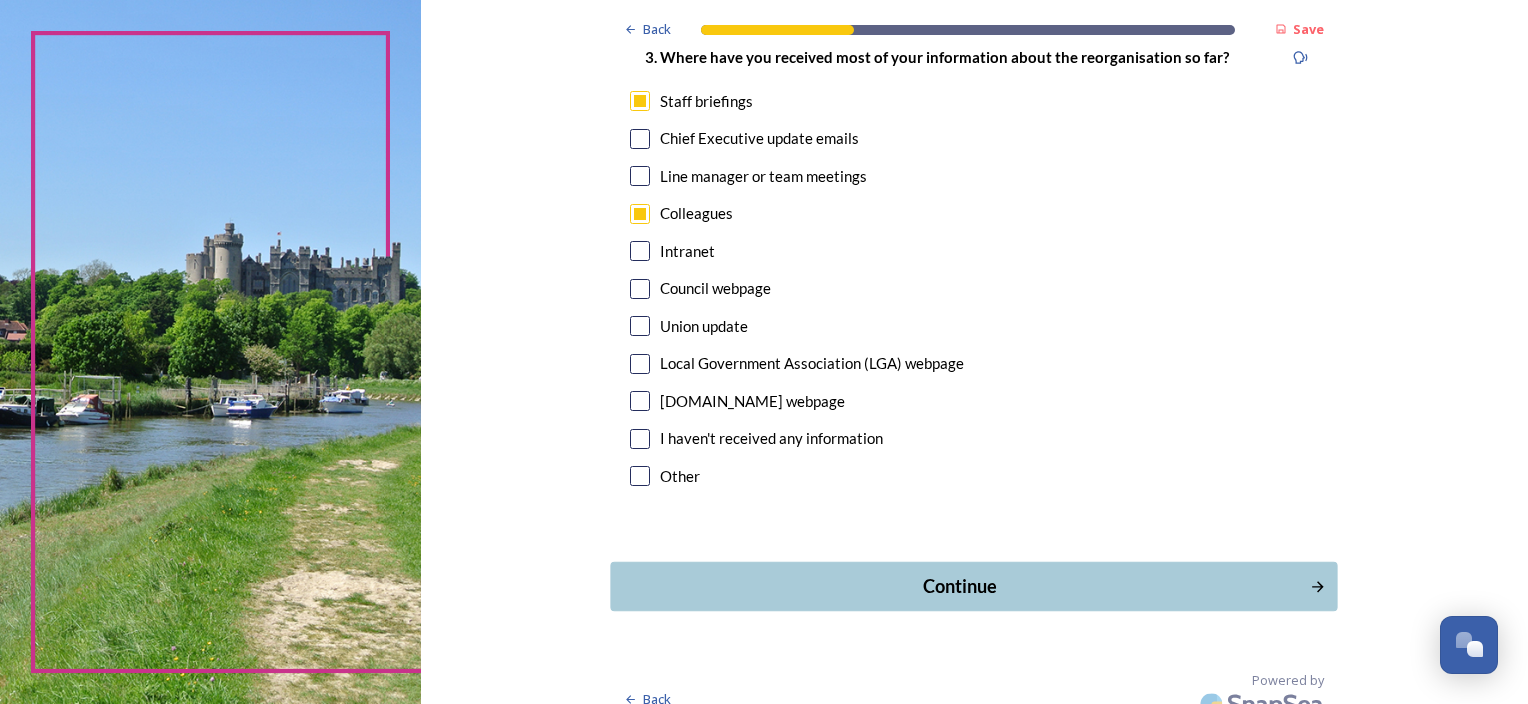 click on "Continue" at bounding box center (960, 586) 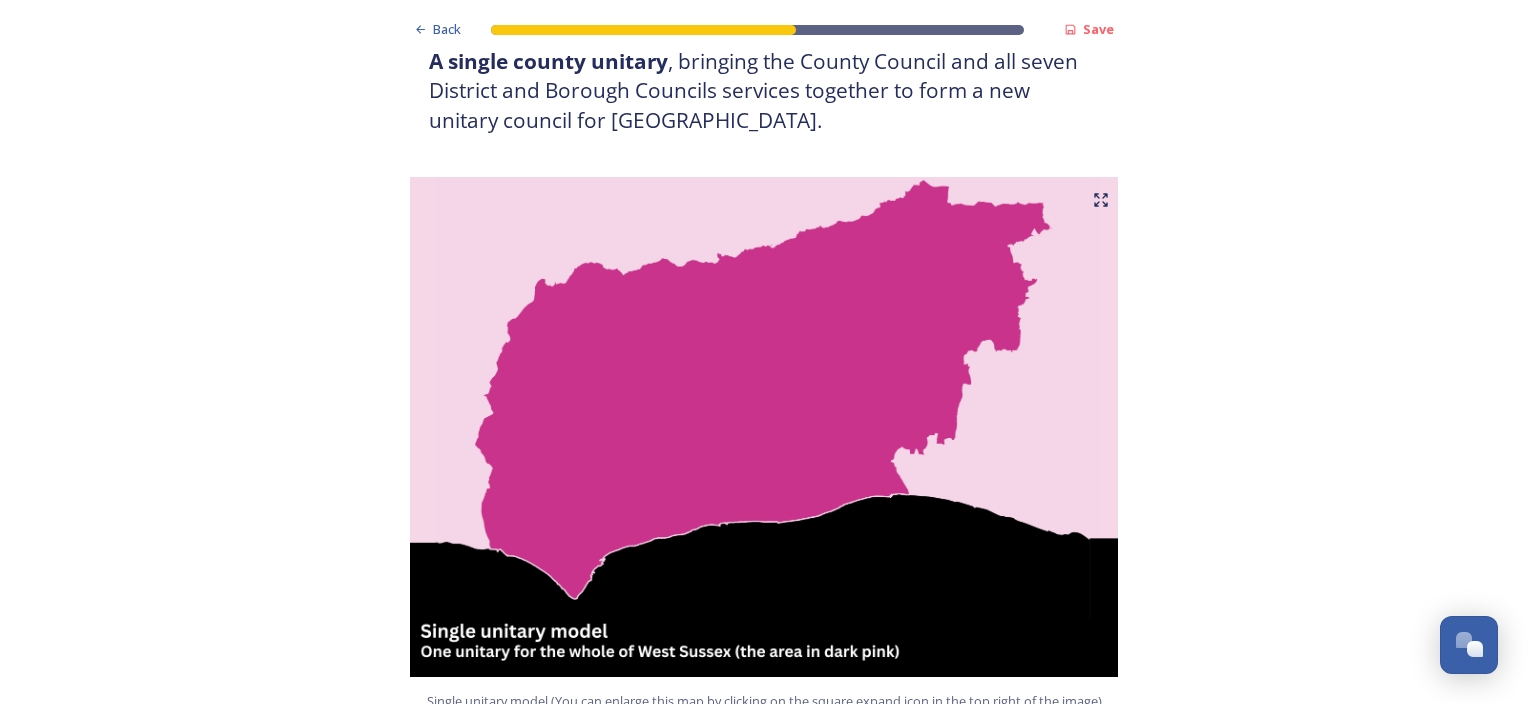 scroll, scrollTop: 0, scrollLeft: 0, axis: both 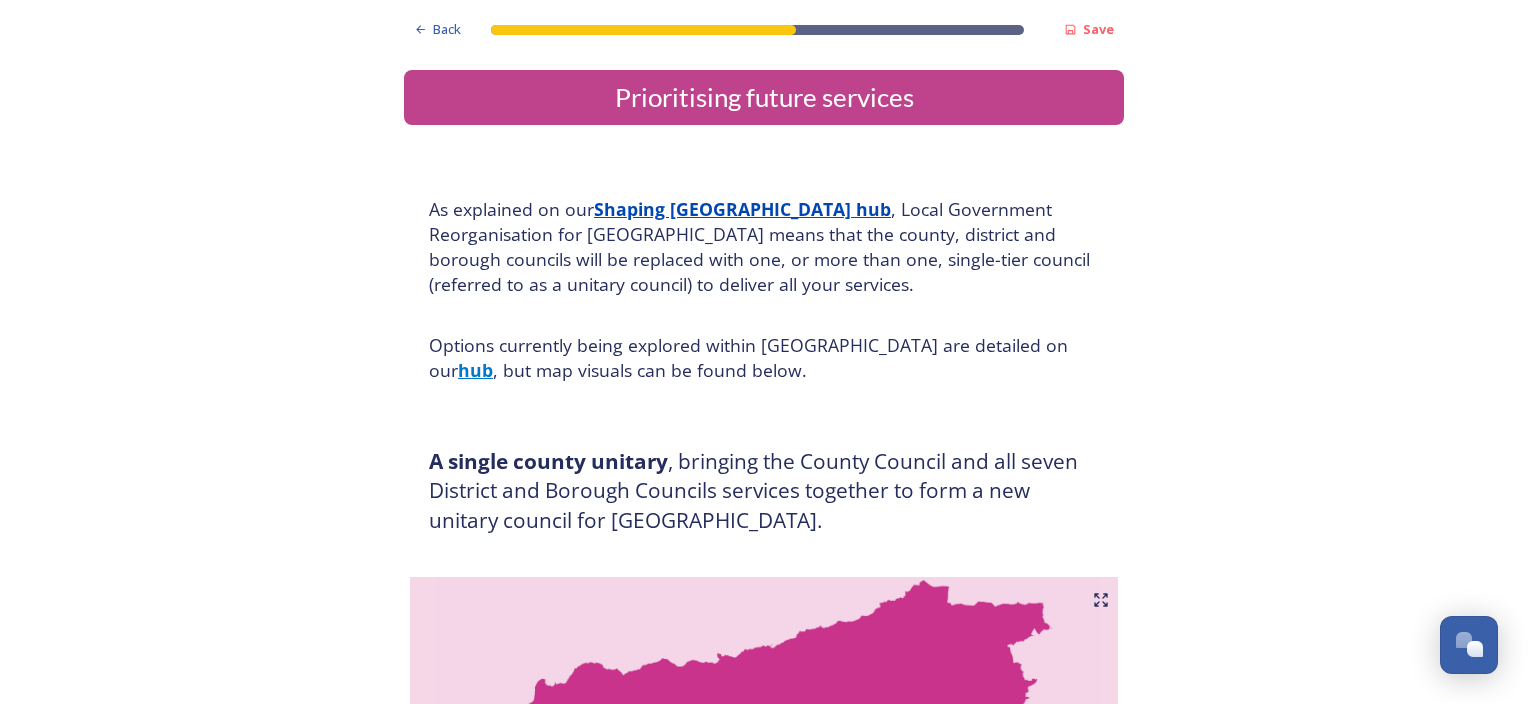 click on "Back Save Prioritising future services As explained on our  Shaping [GEOGRAPHIC_DATA] hub , Local Government Reorganisation for [GEOGRAPHIC_DATA] means that the county, district and borough councils will be replaced with one, or more than one, single-tier council (referred to as a unitary council) to deliver all your services.  Options currently being explored within [GEOGRAPHIC_DATA] are detailed on our  hub , but map visuals can be found below. A single county unitary , bringing the County Council and all seven District and Borough Councils services together to form a new unitary council for [GEOGRAPHIC_DATA]. Single unitary model (You can enlarge this map by clicking on the square expand icon in the top right of the image) Two unitary option, variation 1  -   one unitary combining Arun, [GEOGRAPHIC_DATA] and Worthing footprints and one unitary combining Adur, [GEOGRAPHIC_DATA], [GEOGRAPHIC_DATA], and Mid-Sussex footprints. Two unitary model variation 1 (You can enlarge this map by clicking on the square expand icon in the top right of the image) * Positive" at bounding box center [764, 3029] 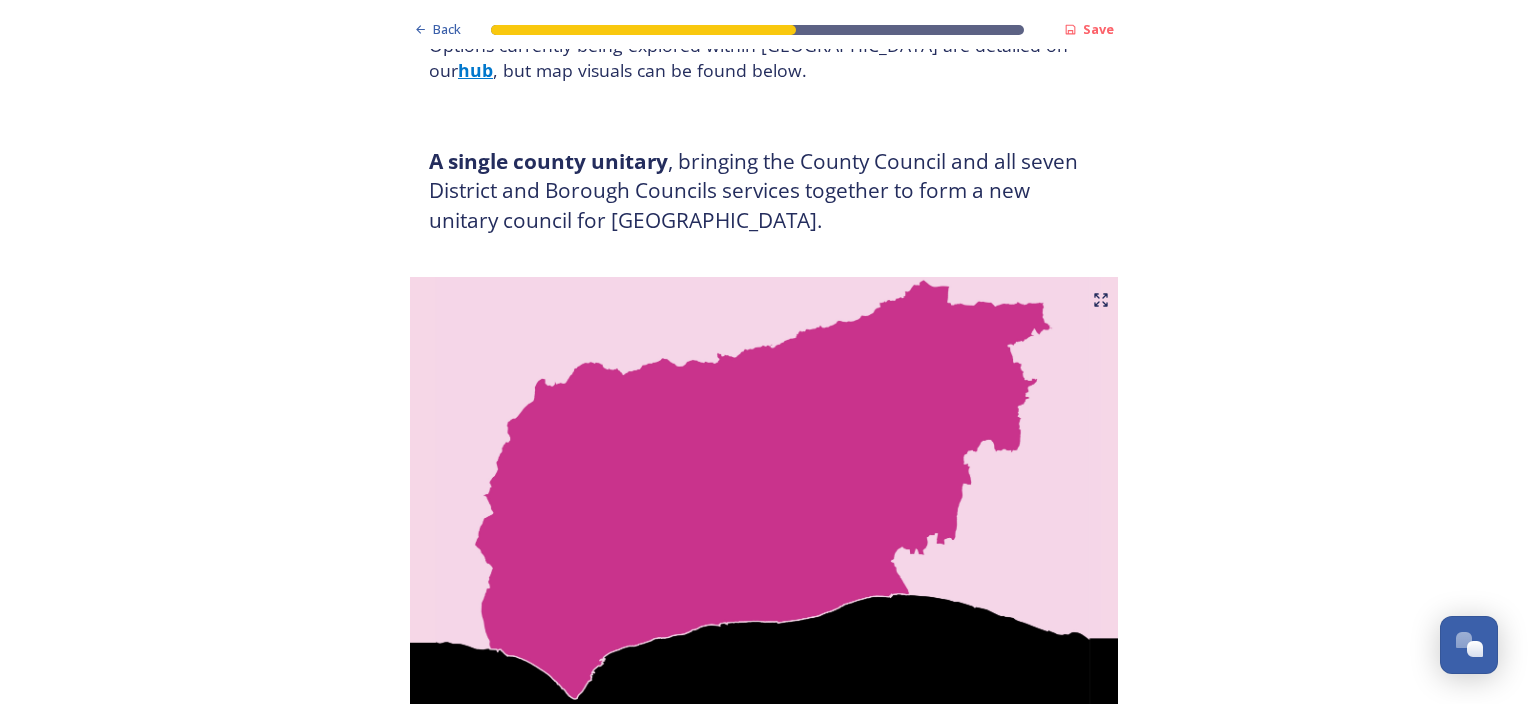 click on "Back Save Prioritising future services As explained on our  Shaping [GEOGRAPHIC_DATA] hub , Local Government Reorganisation for [GEOGRAPHIC_DATA] means that the county, district and borough councils will be replaced with one, or more than one, single-tier council (referred to as a unitary council) to deliver all your services.  Options currently being explored within [GEOGRAPHIC_DATA] are detailed on our  hub , but map visuals can be found below. A single county unitary , bringing the County Council and all seven District and Borough Councils services together to form a new unitary council for [GEOGRAPHIC_DATA]. Single unitary model (You can enlarge this map by clicking on the square expand icon in the top right of the image) Two unitary option, variation 1  -   one unitary combining Arun, [GEOGRAPHIC_DATA] and Worthing footprints and one unitary combining Adur, [GEOGRAPHIC_DATA], [GEOGRAPHIC_DATA], and Mid-Sussex footprints. Two unitary model variation 1 (You can enlarge this map by clicking on the square expand icon in the top right of the image) * Positive" at bounding box center (764, 2729) 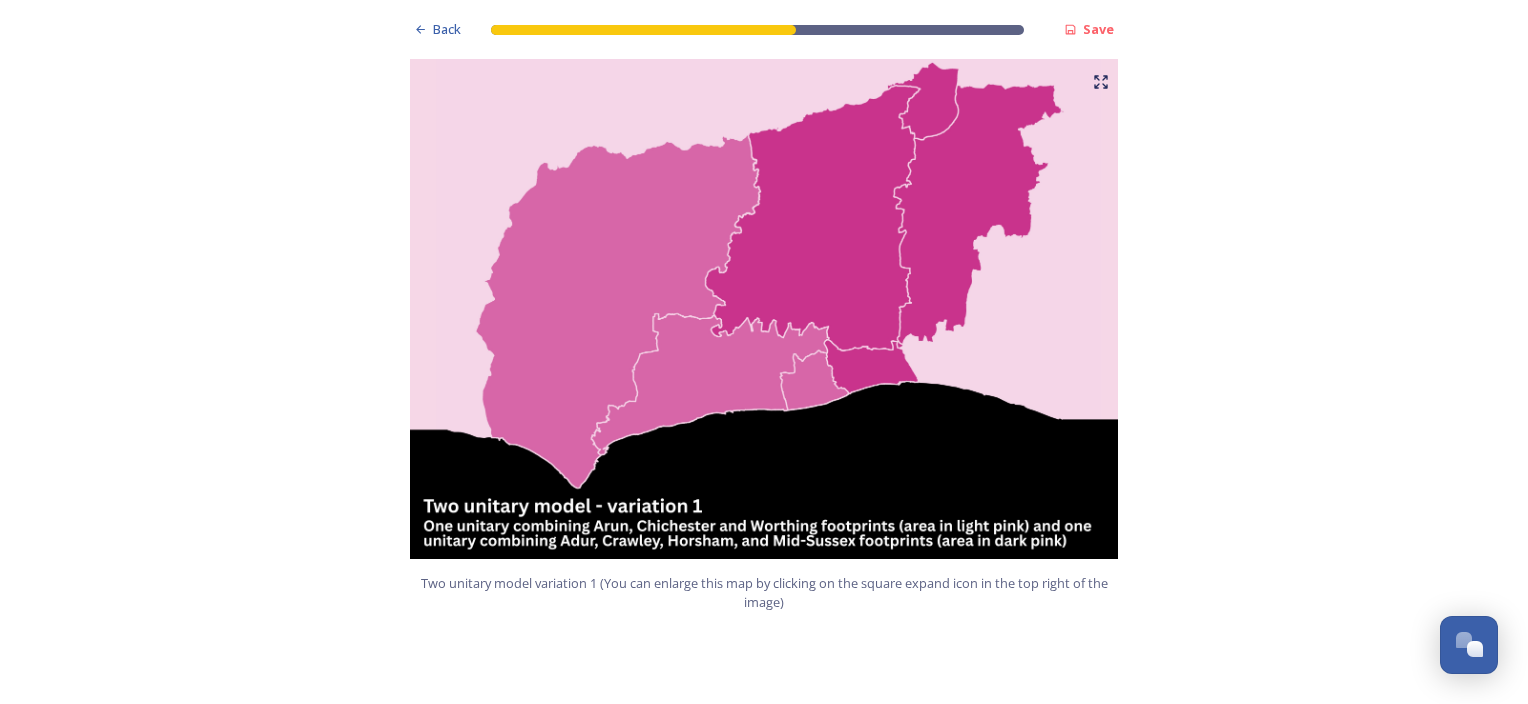 scroll, scrollTop: 1400, scrollLeft: 0, axis: vertical 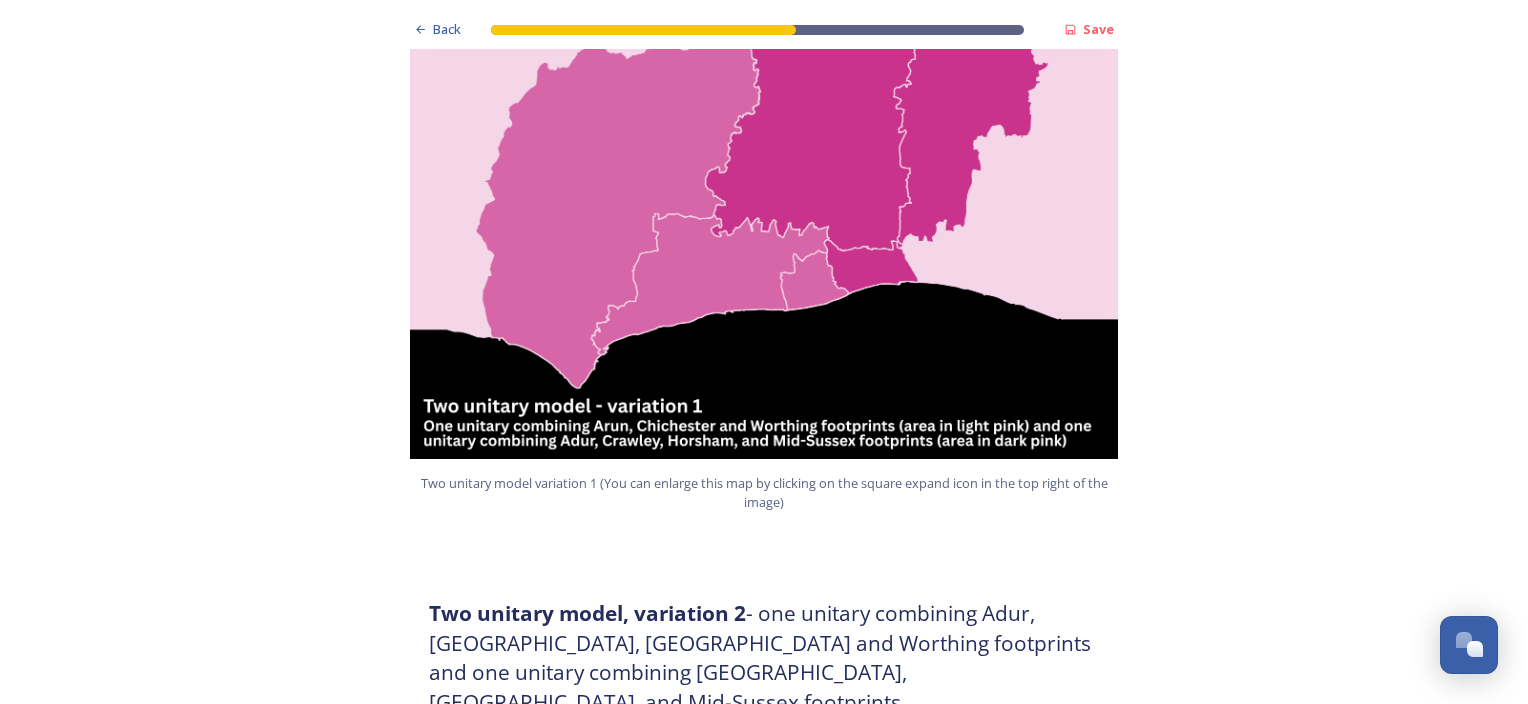 click on "Back Save Prioritising future services As explained on our  Shaping [GEOGRAPHIC_DATA] hub , Local Government Reorganisation for [GEOGRAPHIC_DATA] means that the county, district and borough councils will be replaced with one, or more than one, single-tier council (referred to as a unitary council) to deliver all your services.  Options currently being explored within [GEOGRAPHIC_DATA] are detailed on our  hub , but map visuals can be found below. A single county unitary , bringing the County Council and all seven District and Borough Councils services together to form a new unitary council for [GEOGRAPHIC_DATA]. Single unitary model (You can enlarge this map by clicking on the square expand icon in the top right of the image) Two unitary option, variation 1  -   one unitary combining Arun, [GEOGRAPHIC_DATA] and Worthing footprints and one unitary combining Adur, [GEOGRAPHIC_DATA], [GEOGRAPHIC_DATA], and Mid-Sussex footprints. Two unitary model variation 1 (You can enlarge this map by clicking on the square expand icon in the top right of the image) * Positive" at bounding box center [764, 1629] 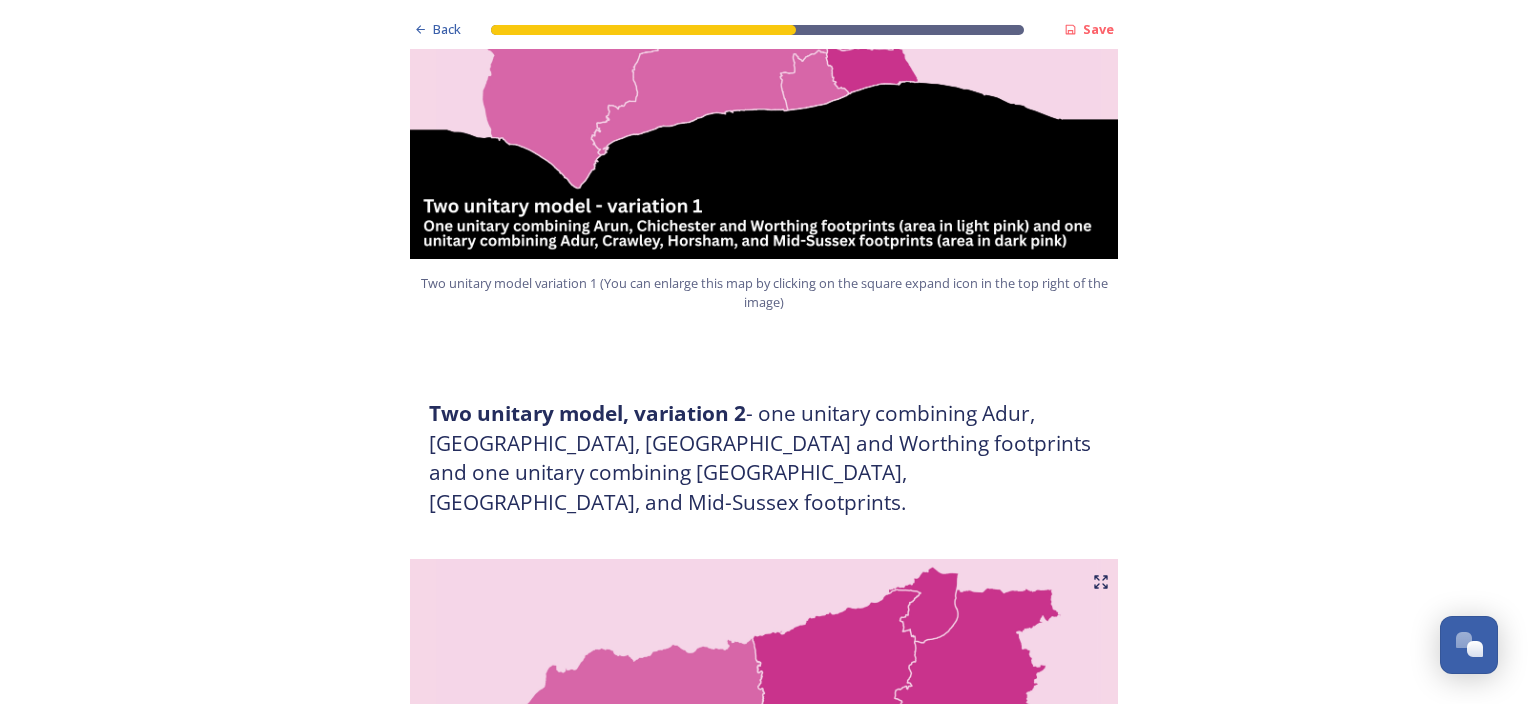 click on "Back Save Prioritising future services As explained on our  Shaping [GEOGRAPHIC_DATA] hub , Local Government Reorganisation for [GEOGRAPHIC_DATA] means that the county, district and borough councils will be replaced with one, or more than one, single-tier council (referred to as a unitary council) to deliver all your services.  Options currently being explored within [GEOGRAPHIC_DATA] are detailed on our  hub , but map visuals can be found below. A single county unitary , bringing the County Council and all seven District and Borough Councils services together to form a new unitary council for [GEOGRAPHIC_DATA]. Single unitary model (You can enlarge this map by clicking on the square expand icon in the top right of the image) Two unitary option, variation 1  -   one unitary combining Arun, [GEOGRAPHIC_DATA] and Worthing footprints and one unitary combining Adur, [GEOGRAPHIC_DATA], [GEOGRAPHIC_DATA], and Mid-Sussex footprints. Two unitary model variation 1 (You can enlarge this map by clicking on the square expand icon in the top right of the image) * Positive" at bounding box center [764, 1429] 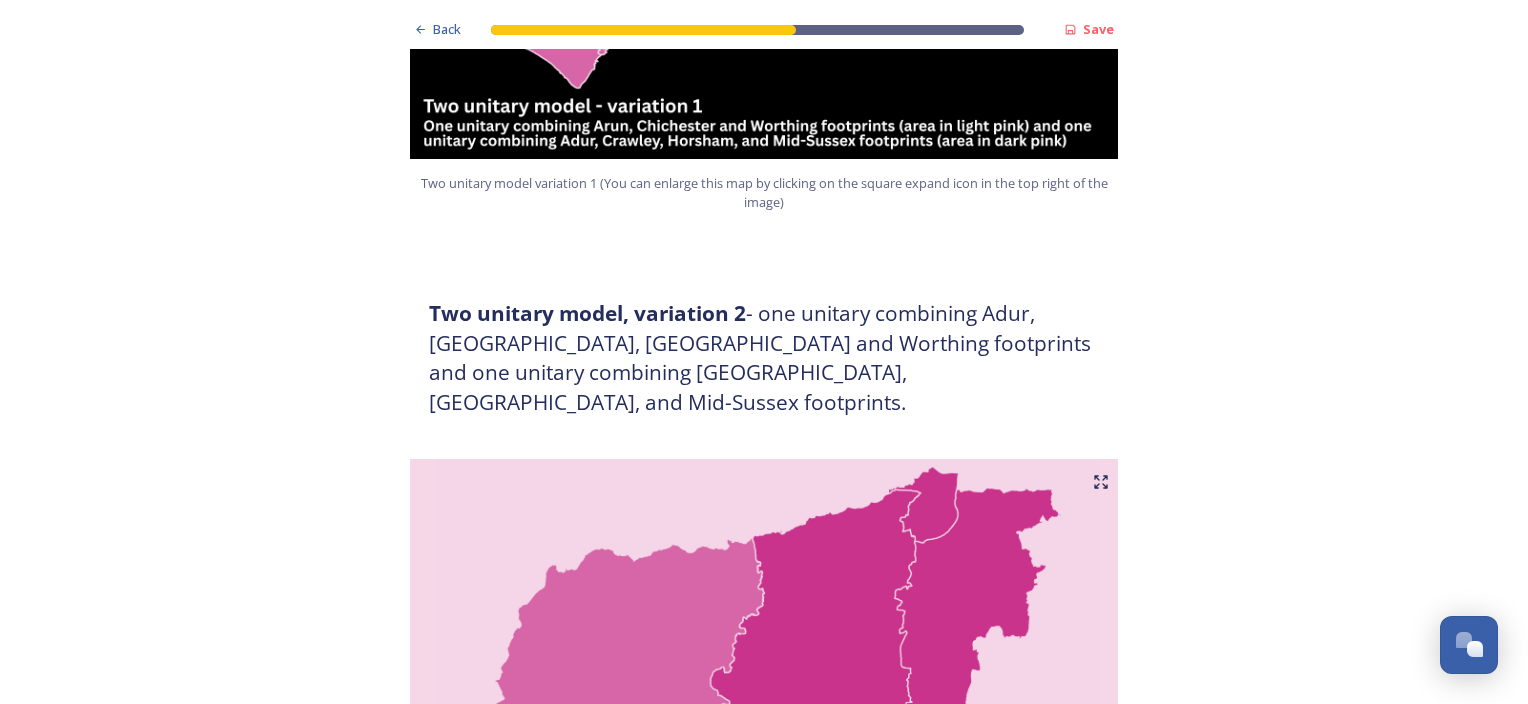 click on "Back Save Prioritising future services As explained on our  Shaping [GEOGRAPHIC_DATA] hub , Local Government Reorganisation for [GEOGRAPHIC_DATA] means that the county, district and borough councils will be replaced with one, or more than one, single-tier council (referred to as a unitary council) to deliver all your services.  Options currently being explored within [GEOGRAPHIC_DATA] are detailed on our  hub , but map visuals can be found below. A single county unitary , bringing the County Council and all seven District and Borough Councils services together to form a new unitary council for [GEOGRAPHIC_DATA]. Single unitary model (You can enlarge this map by clicking on the square expand icon in the top right of the image) Two unitary option, variation 1  -   one unitary combining Arun, [GEOGRAPHIC_DATA] and Worthing footprints and one unitary combining Adur, [GEOGRAPHIC_DATA], [GEOGRAPHIC_DATA], and Mid-Sussex footprints. Two unitary model variation 1 (You can enlarge this map by clicking on the square expand icon in the top right of the image) * Positive" at bounding box center (764, 1329) 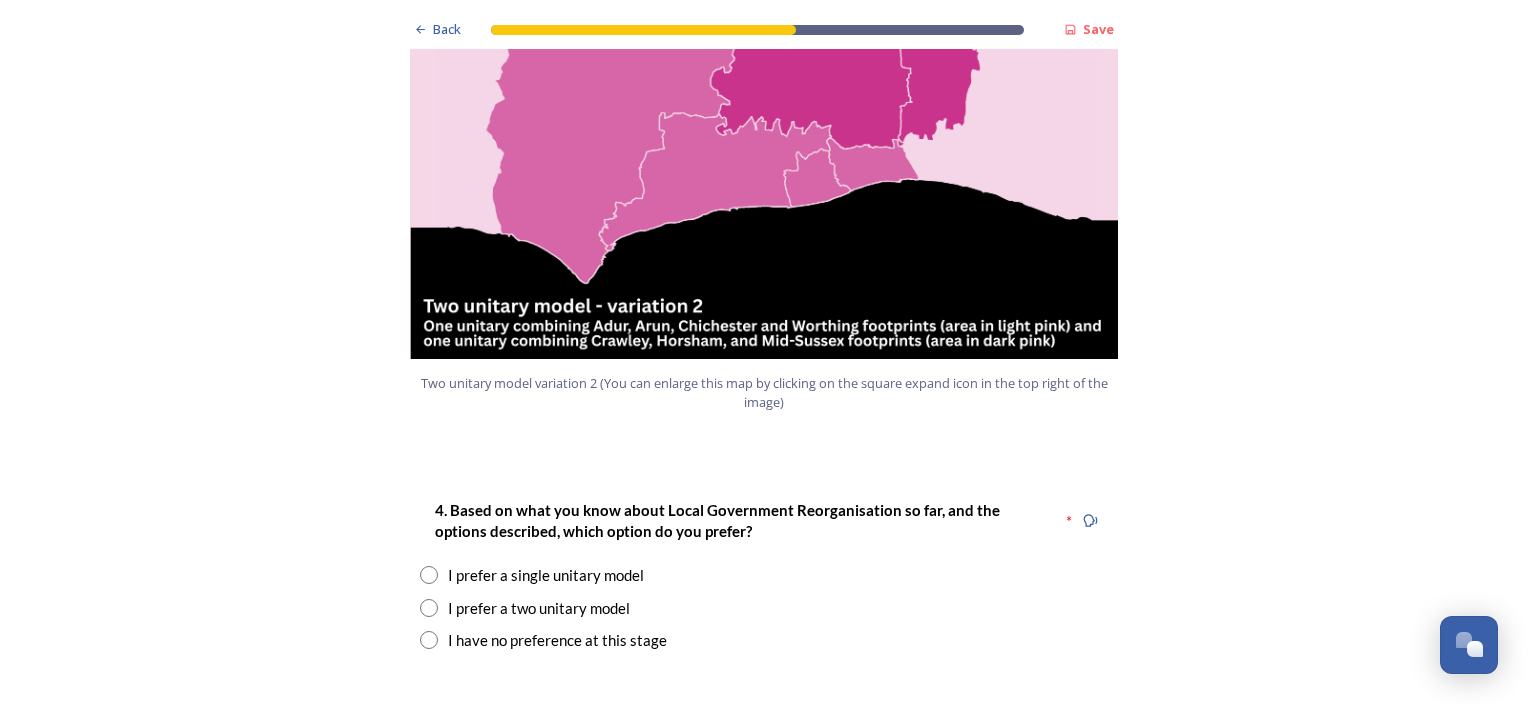 scroll, scrollTop: 2600, scrollLeft: 0, axis: vertical 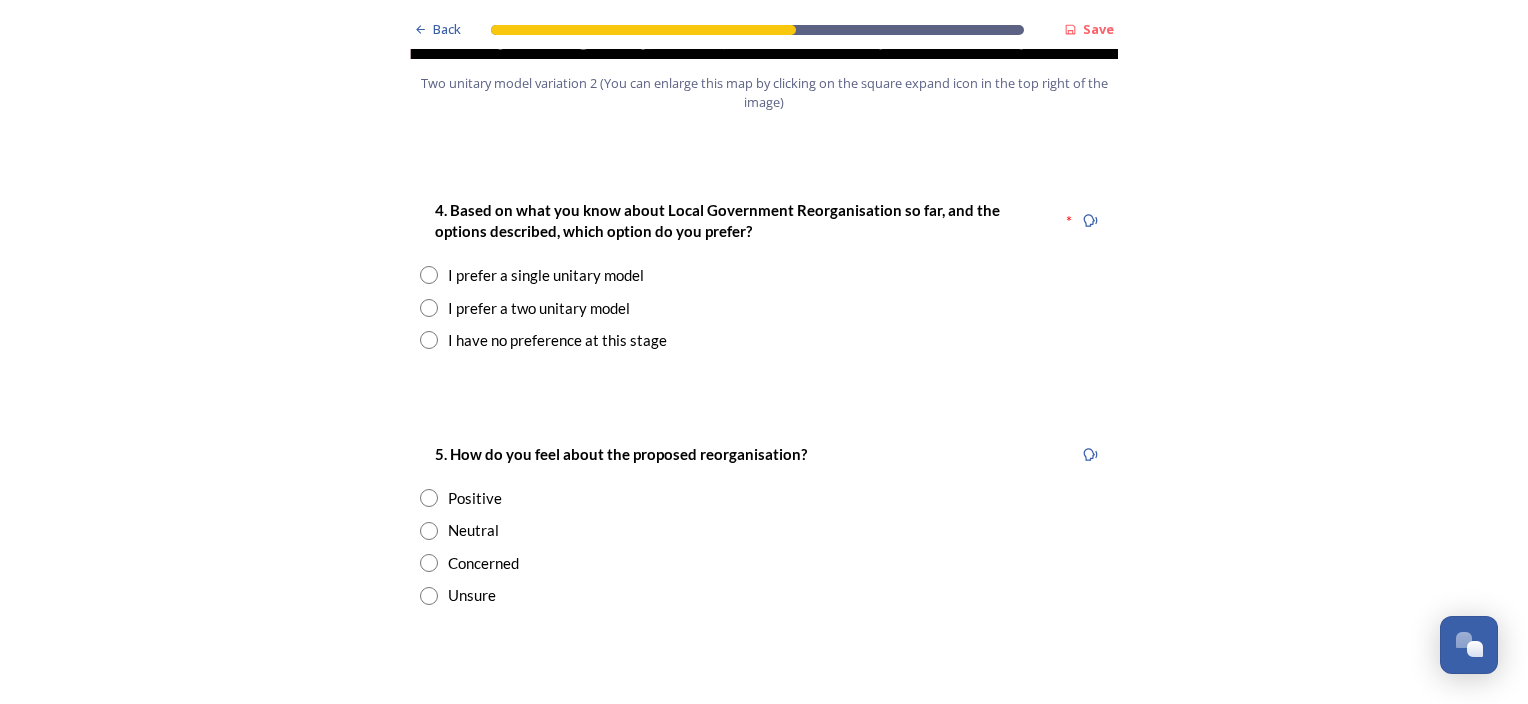 click at bounding box center (429, 308) 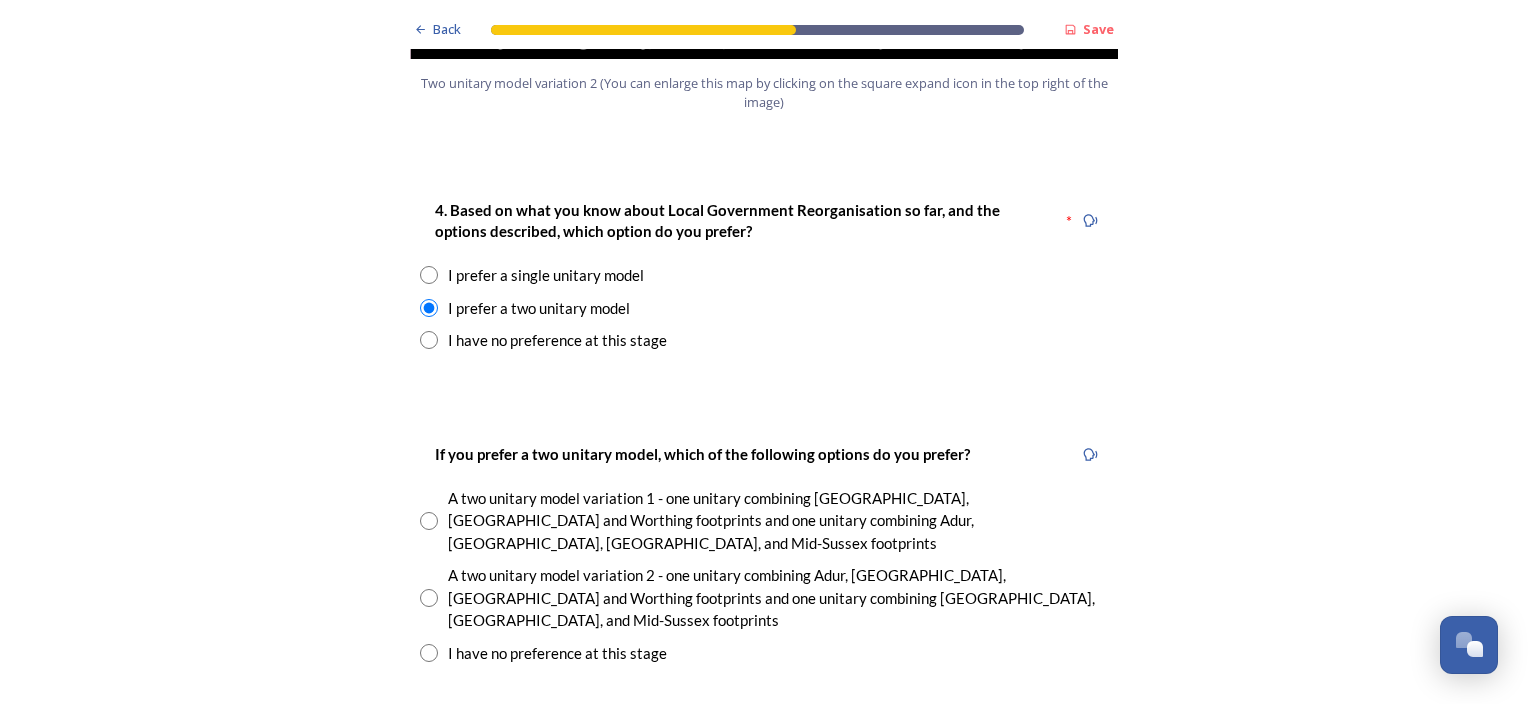 click on "Back Save Prioritising future services As explained on our  Shaping [GEOGRAPHIC_DATA] hub , Local Government Reorganisation for [GEOGRAPHIC_DATA] means that the county, district and borough councils will be replaced with one, or more than one, single-tier council (referred to as a unitary council) to deliver all your services.  Options currently being explored within [GEOGRAPHIC_DATA] are detailed on our  hub , but map visuals can be found below. A single county unitary , bringing the County Council and all seven District and Borough Councils services together to form a new unitary council for [GEOGRAPHIC_DATA]. Single unitary model (You can enlarge this map by clicking on the square expand icon in the top right of the image) Two unitary option, variation 1  -   one unitary combining Arun, [GEOGRAPHIC_DATA] and Worthing footprints and one unitary combining Adur, [GEOGRAPHIC_DATA], [GEOGRAPHIC_DATA], and Mid-Sussex footprints. Two unitary model variation 1 (You can enlarge this map by clicking on the square expand icon in the top right of the image) * 3000 3" at bounding box center (764, 809) 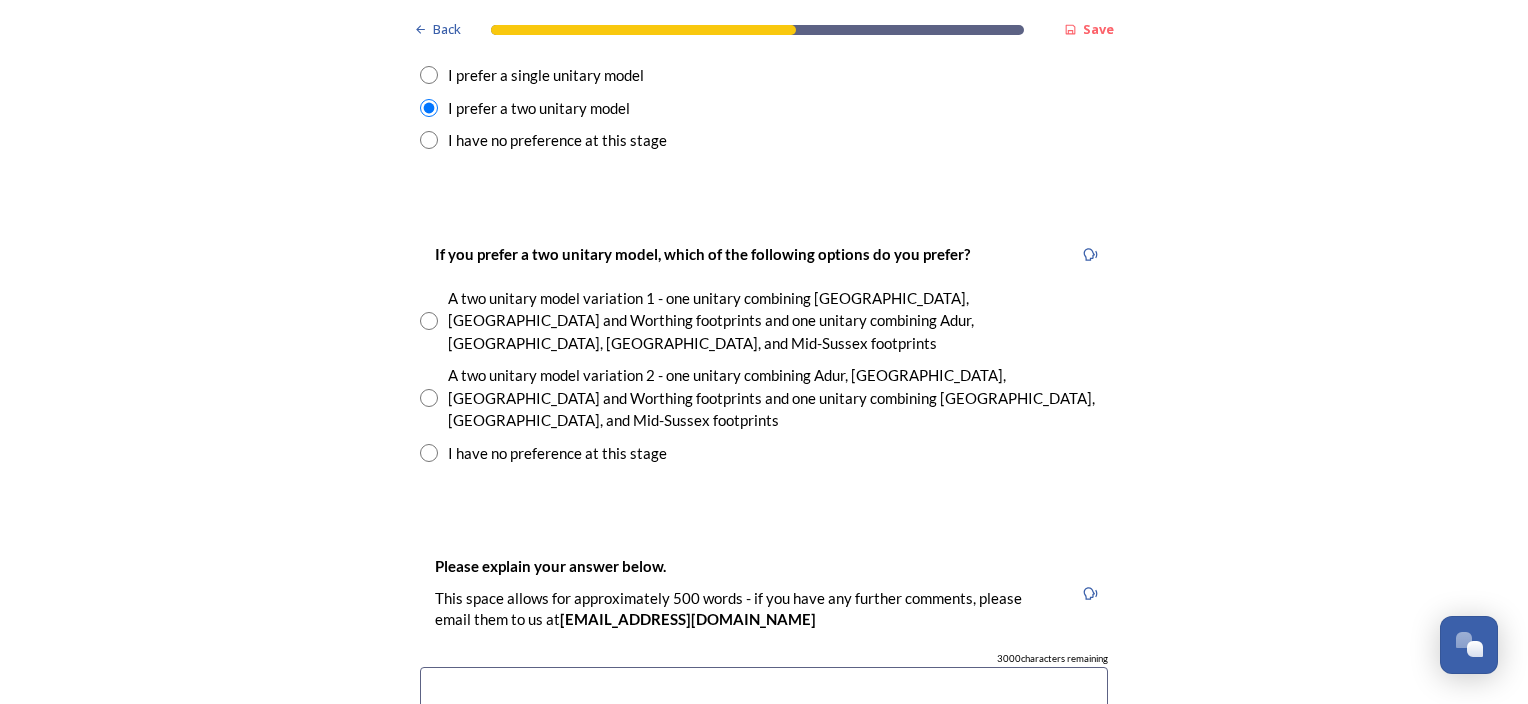 click at bounding box center [429, 398] 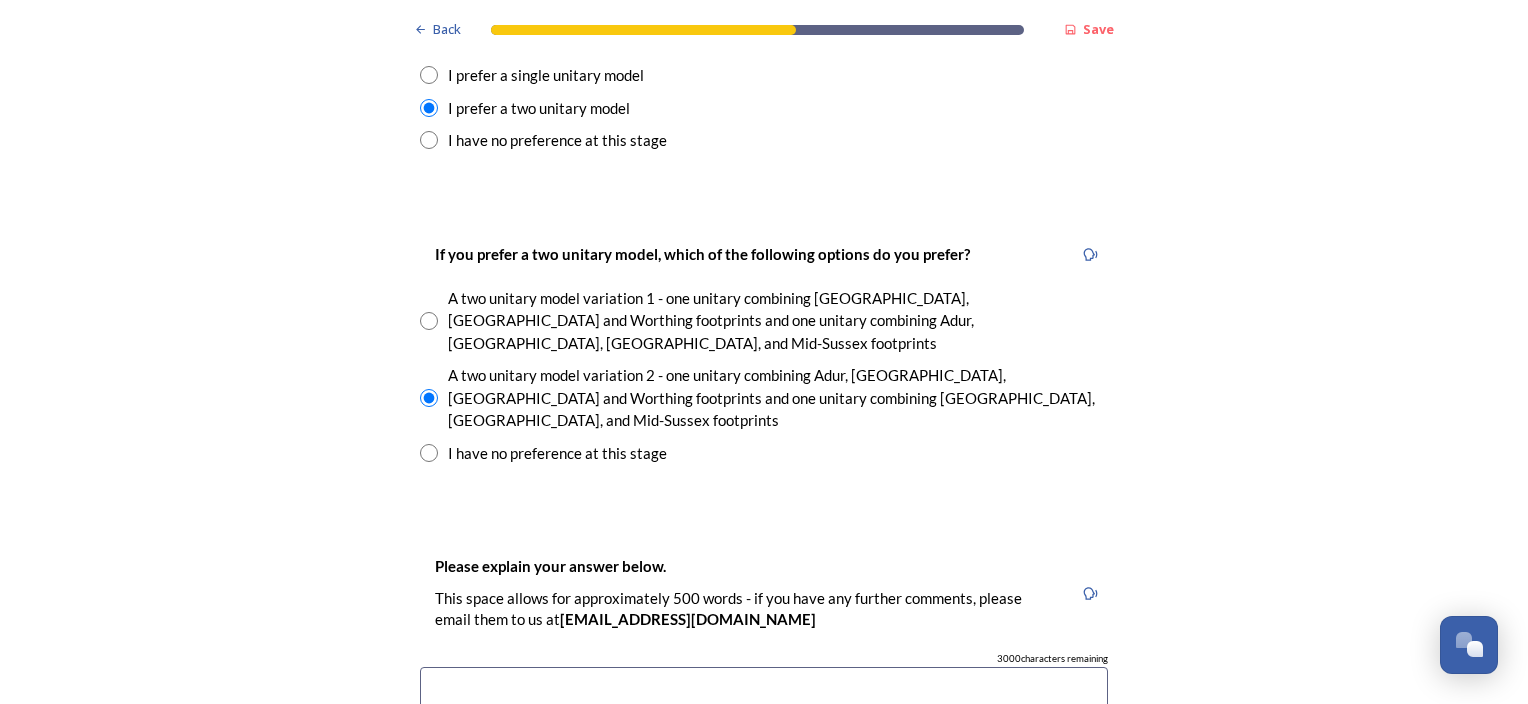 click on "Back Save Prioritising future services As explained on our  Shaping [GEOGRAPHIC_DATA] hub , Local Government Reorganisation for [GEOGRAPHIC_DATA] means that the county, district and borough councils will be replaced with one, or more than one, single-tier council (referred to as a unitary council) to deliver all your services.  Options currently being explored within [GEOGRAPHIC_DATA] are detailed on our  hub , but map visuals can be found below. A single county unitary , bringing the County Council and all seven District and Borough Councils services together to form a new unitary council for [GEOGRAPHIC_DATA]. Single unitary model (You can enlarge this map by clicking on the square expand icon in the top right of the image) Two unitary option, variation 1  -   one unitary combining Arun, [GEOGRAPHIC_DATA] and Worthing footprints and one unitary combining Adur, [GEOGRAPHIC_DATA], [GEOGRAPHIC_DATA], and Mid-Sussex footprints. Two unitary model variation 1 (You can enlarge this map by clicking on the square expand icon in the top right of the image) * 3000 3" at bounding box center [764, 609] 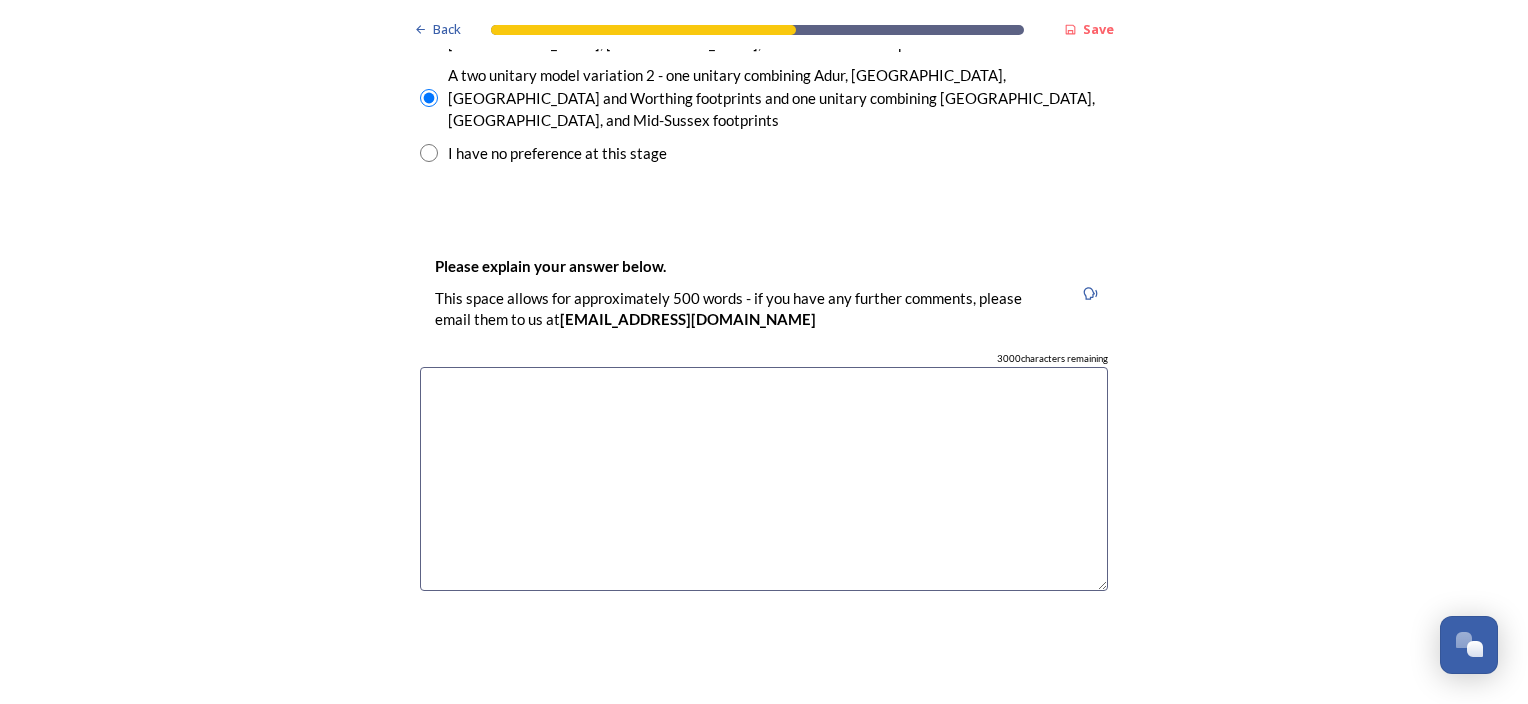 scroll, scrollTop: 3400, scrollLeft: 0, axis: vertical 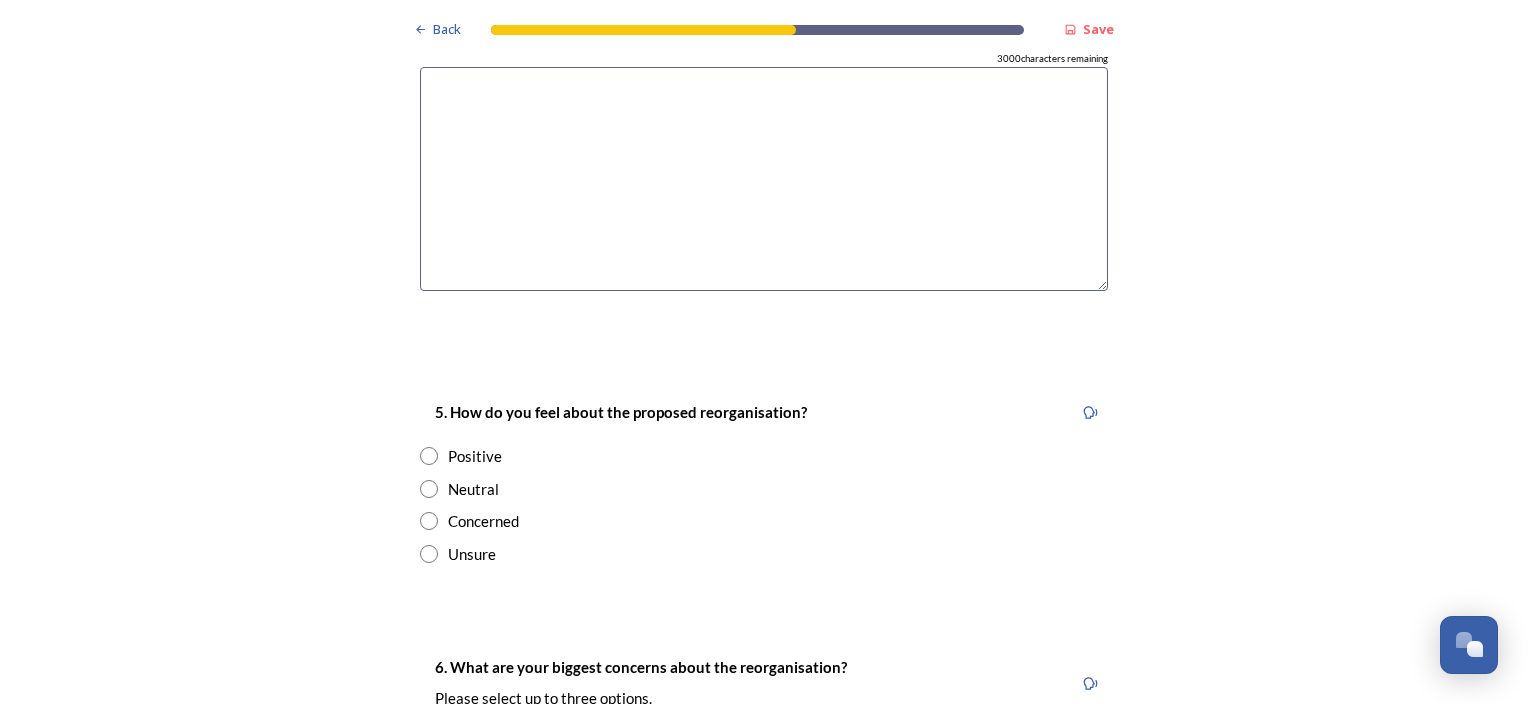 click at bounding box center [429, 489] 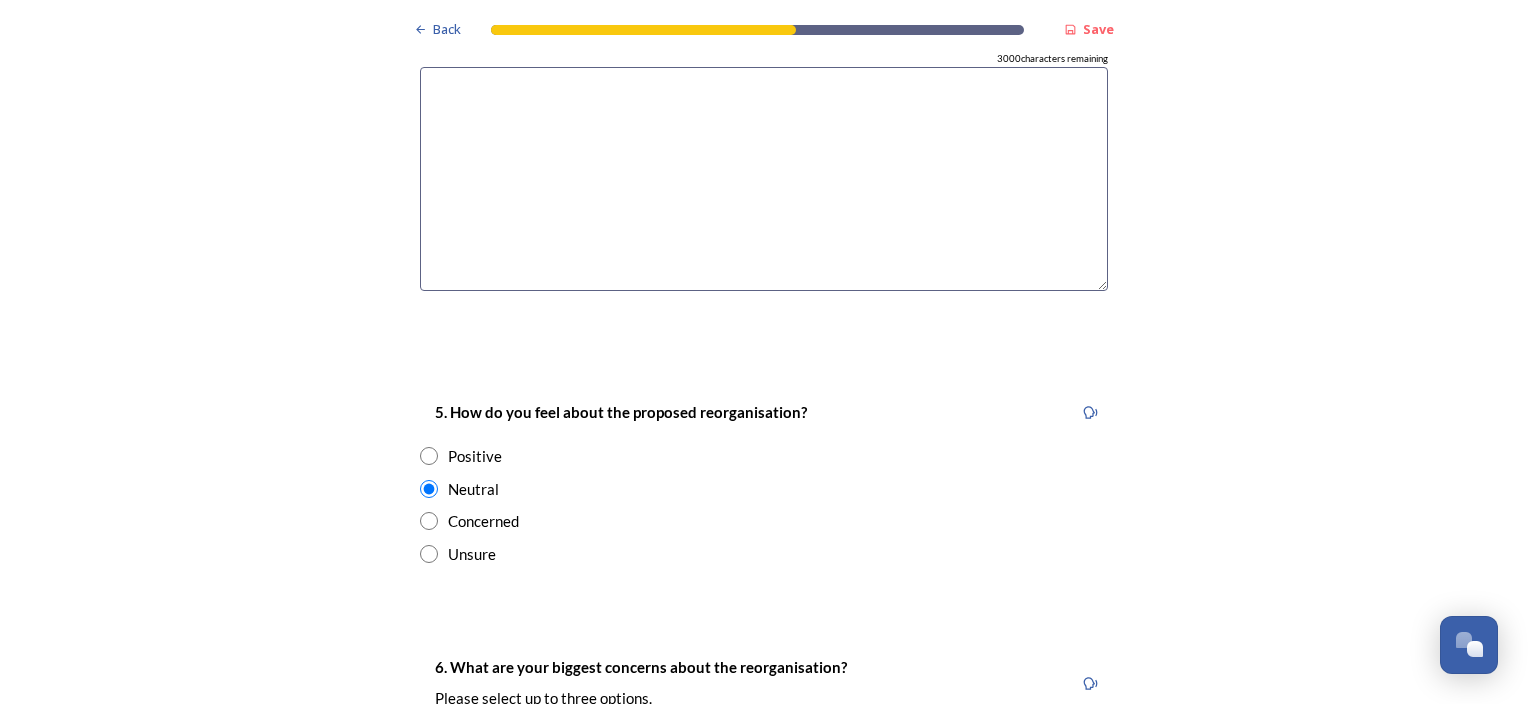 scroll, scrollTop: 3700, scrollLeft: 0, axis: vertical 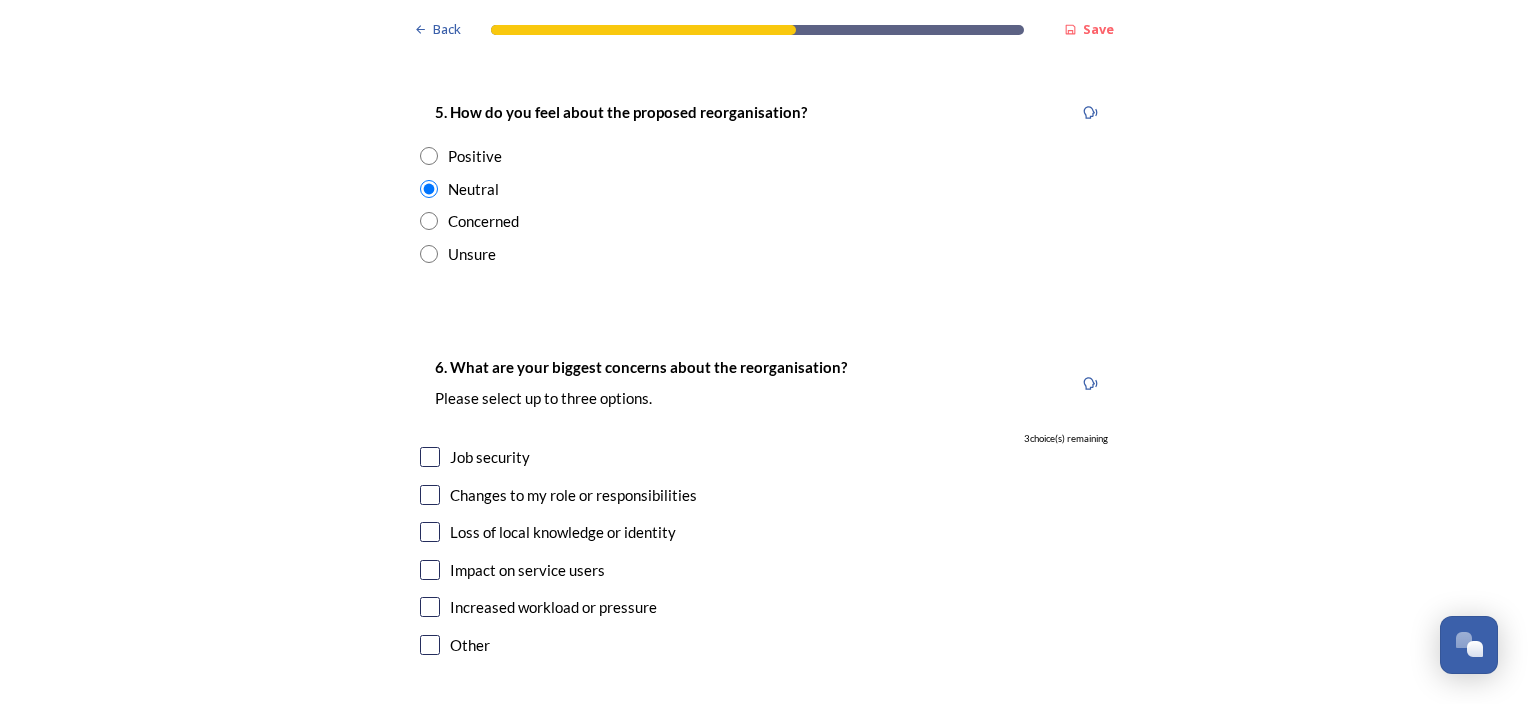 click at bounding box center [430, 457] 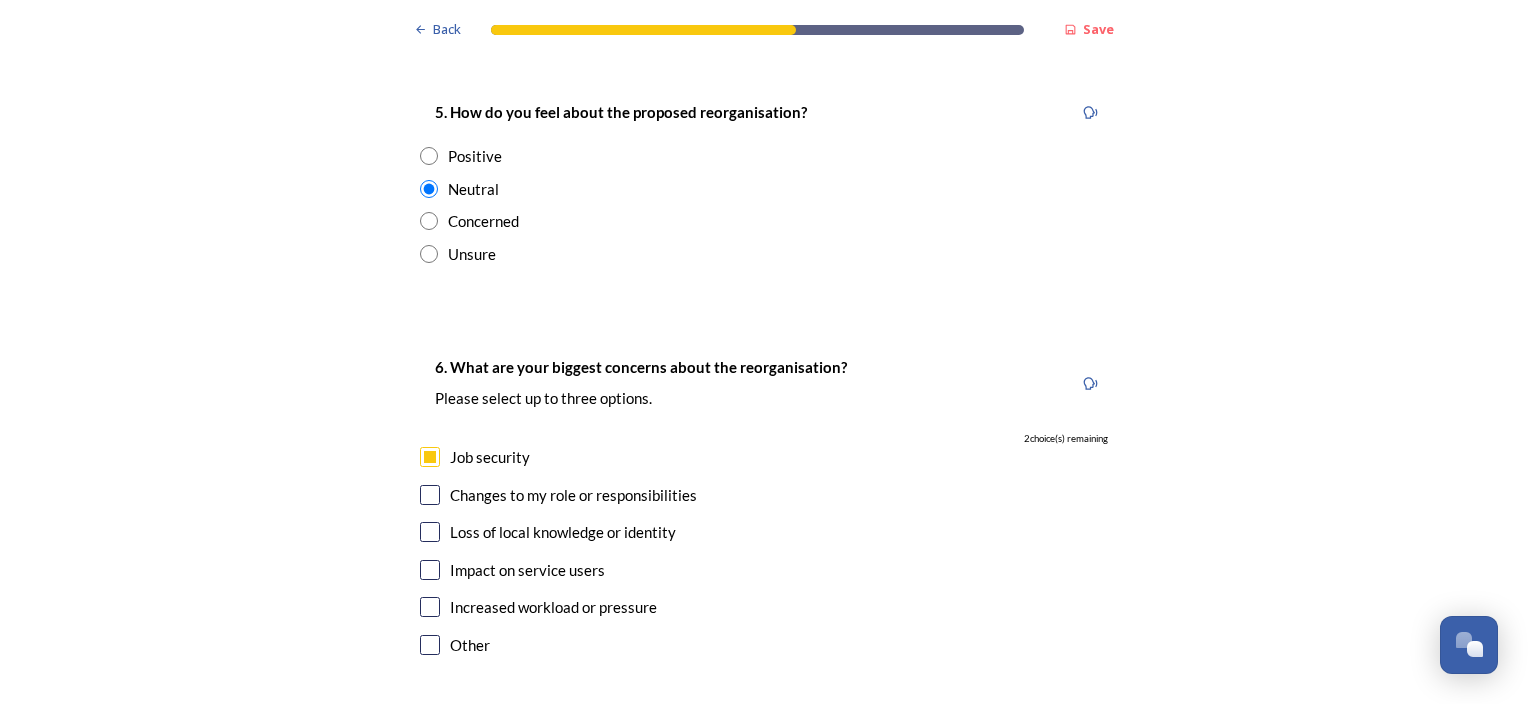 click at bounding box center (430, 495) 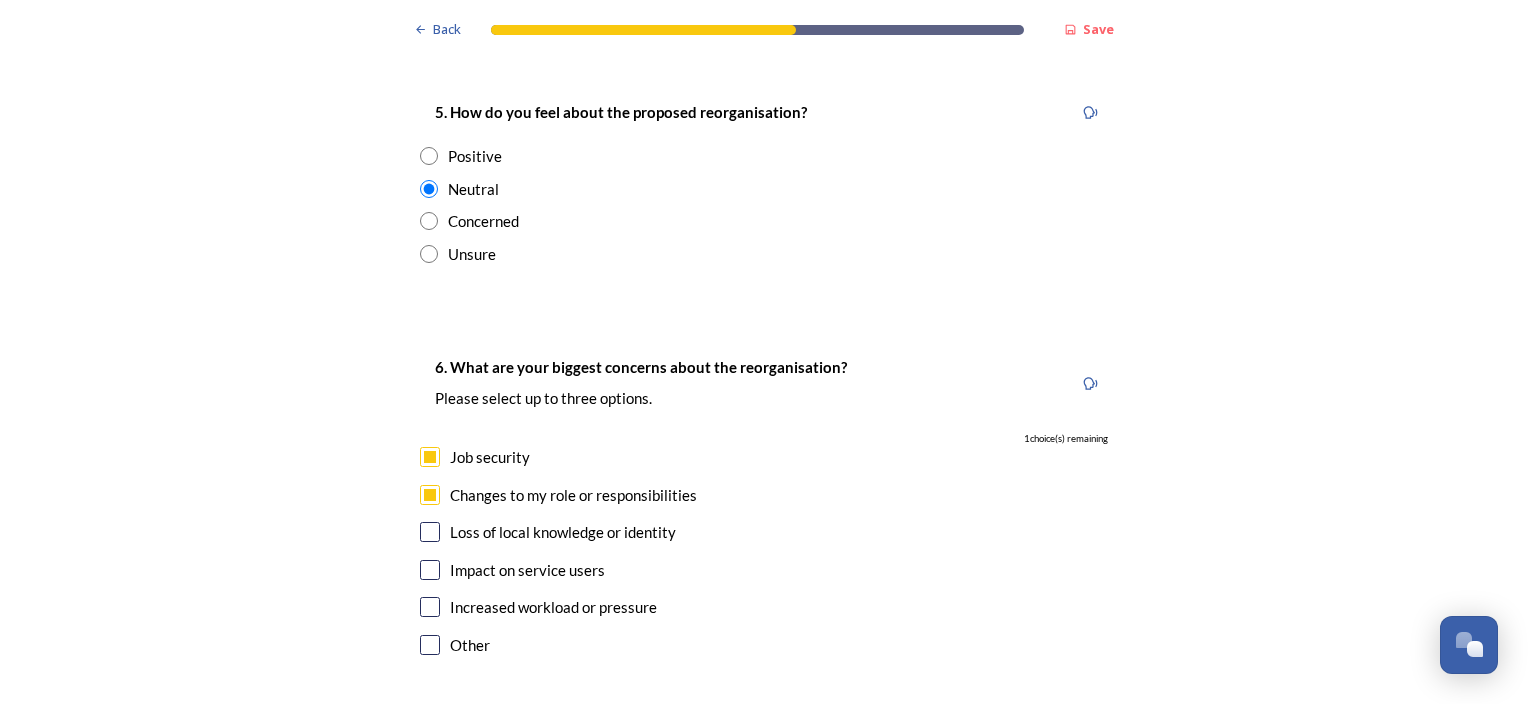 click at bounding box center [430, 570] 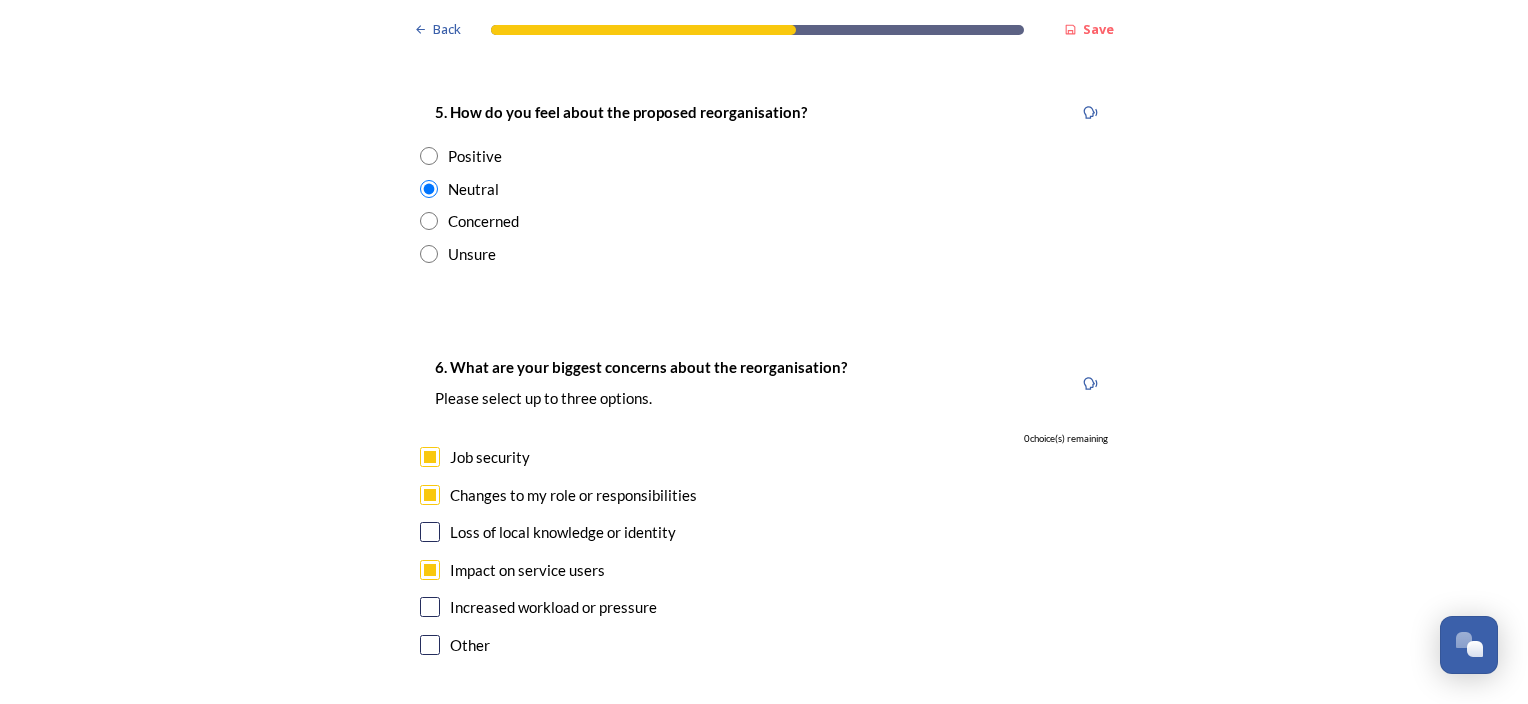 click at bounding box center [430, 607] 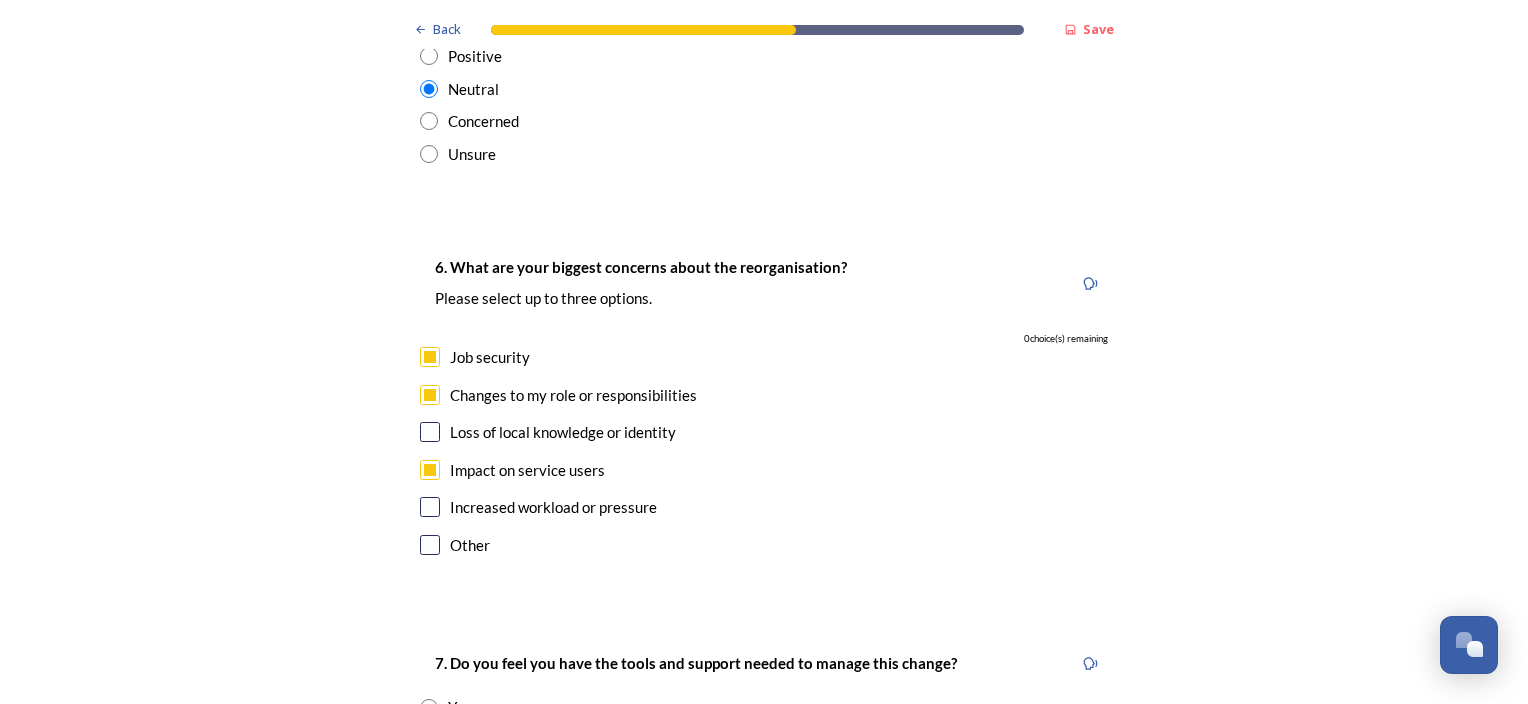 scroll, scrollTop: 3900, scrollLeft: 0, axis: vertical 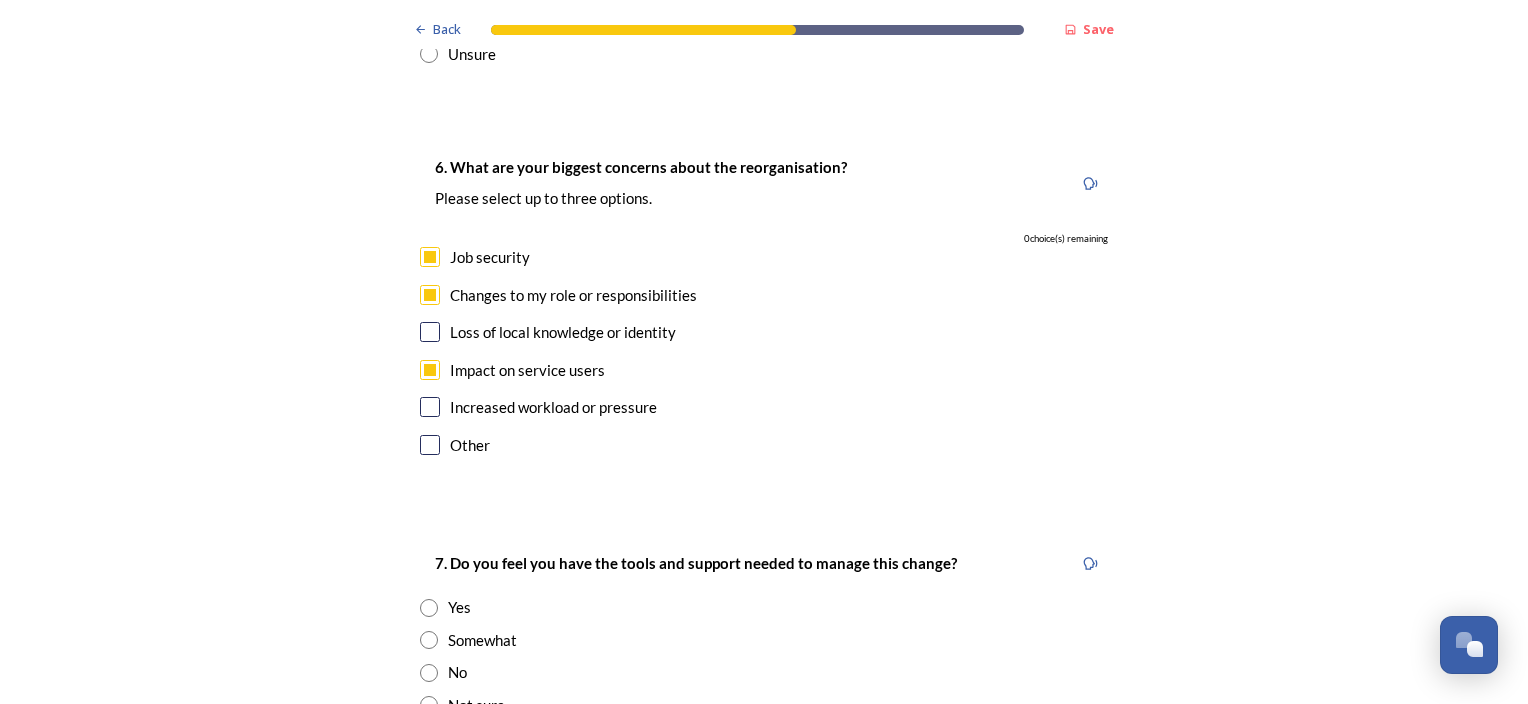 drag, startPoint x: 423, startPoint y: 566, endPoint x: 416, endPoint y: 557, distance: 11.401754 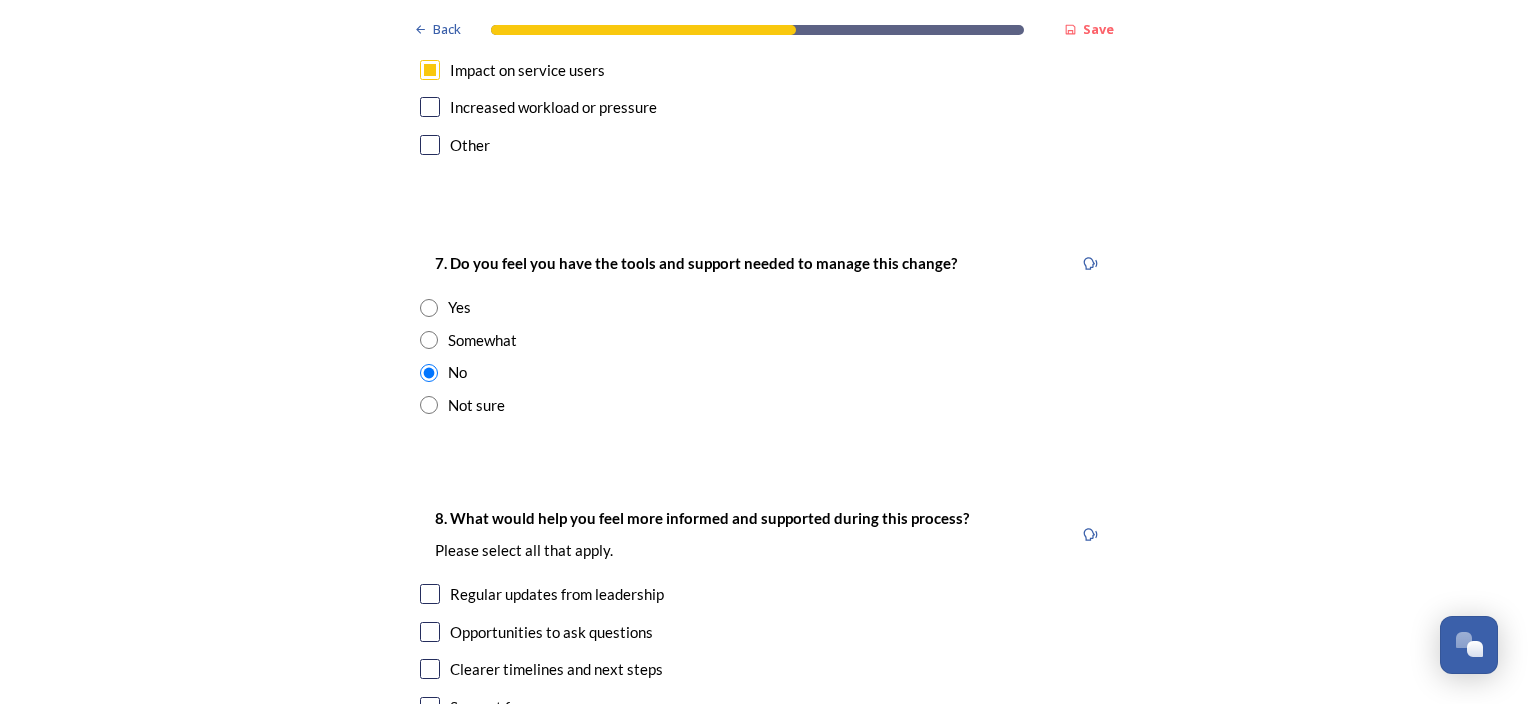 scroll, scrollTop: 4300, scrollLeft: 0, axis: vertical 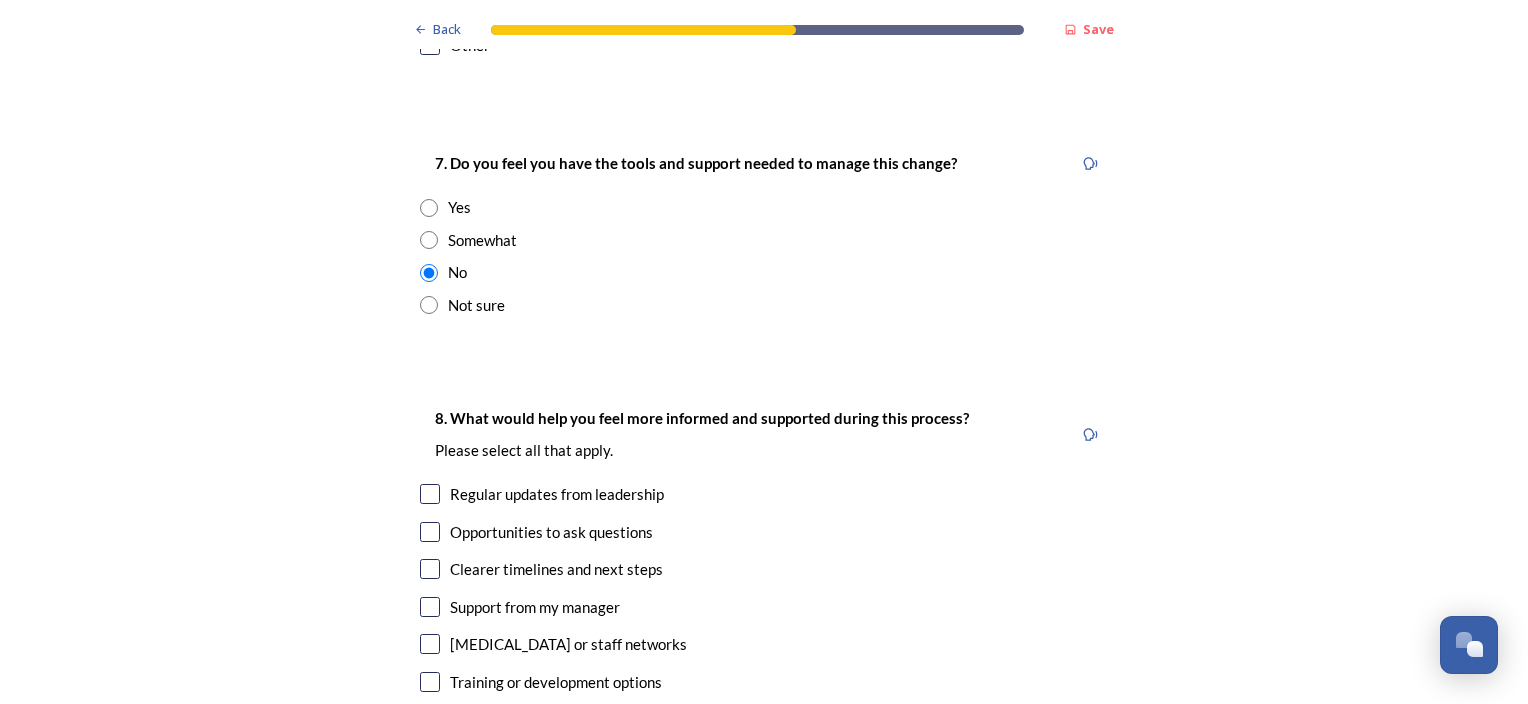 click on "Regular updates from leadership" at bounding box center (764, 494) 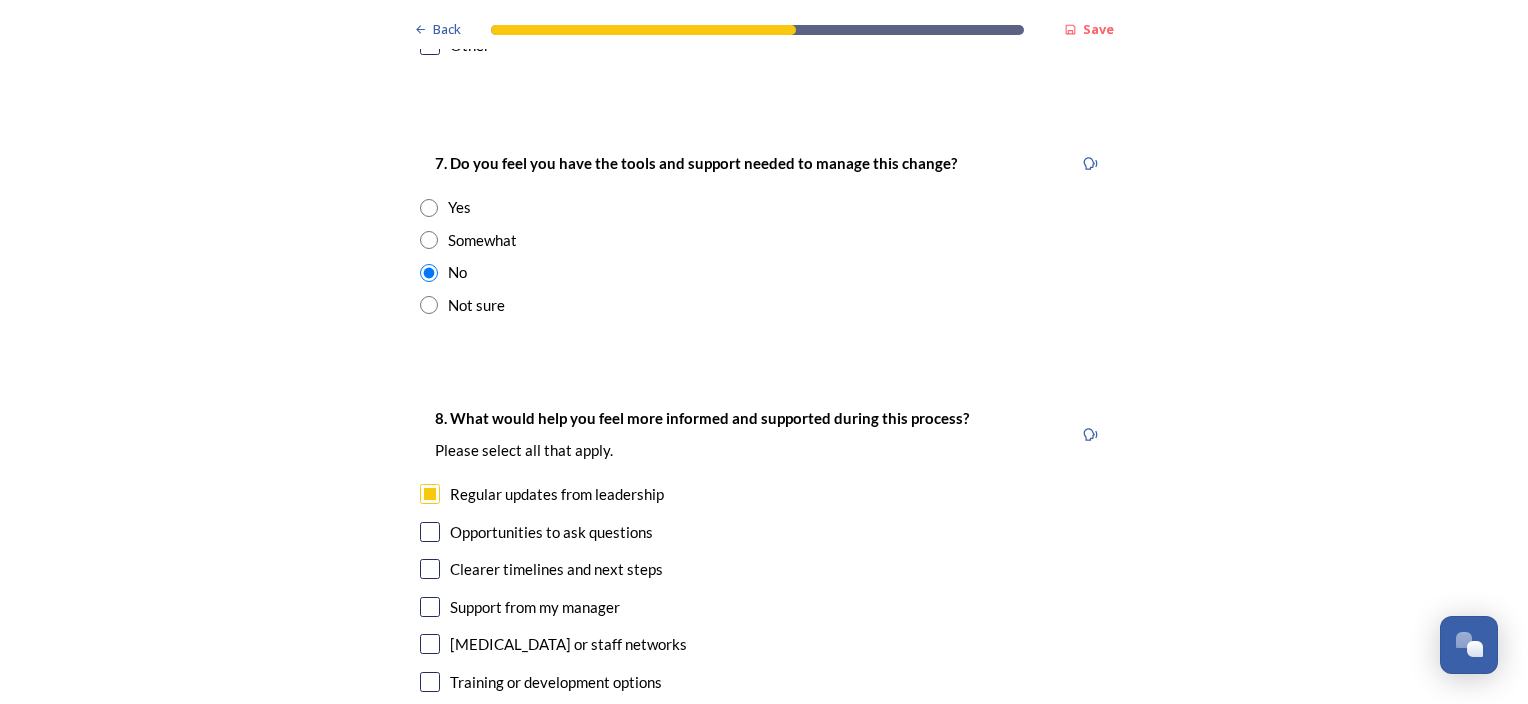 checkbox on "true" 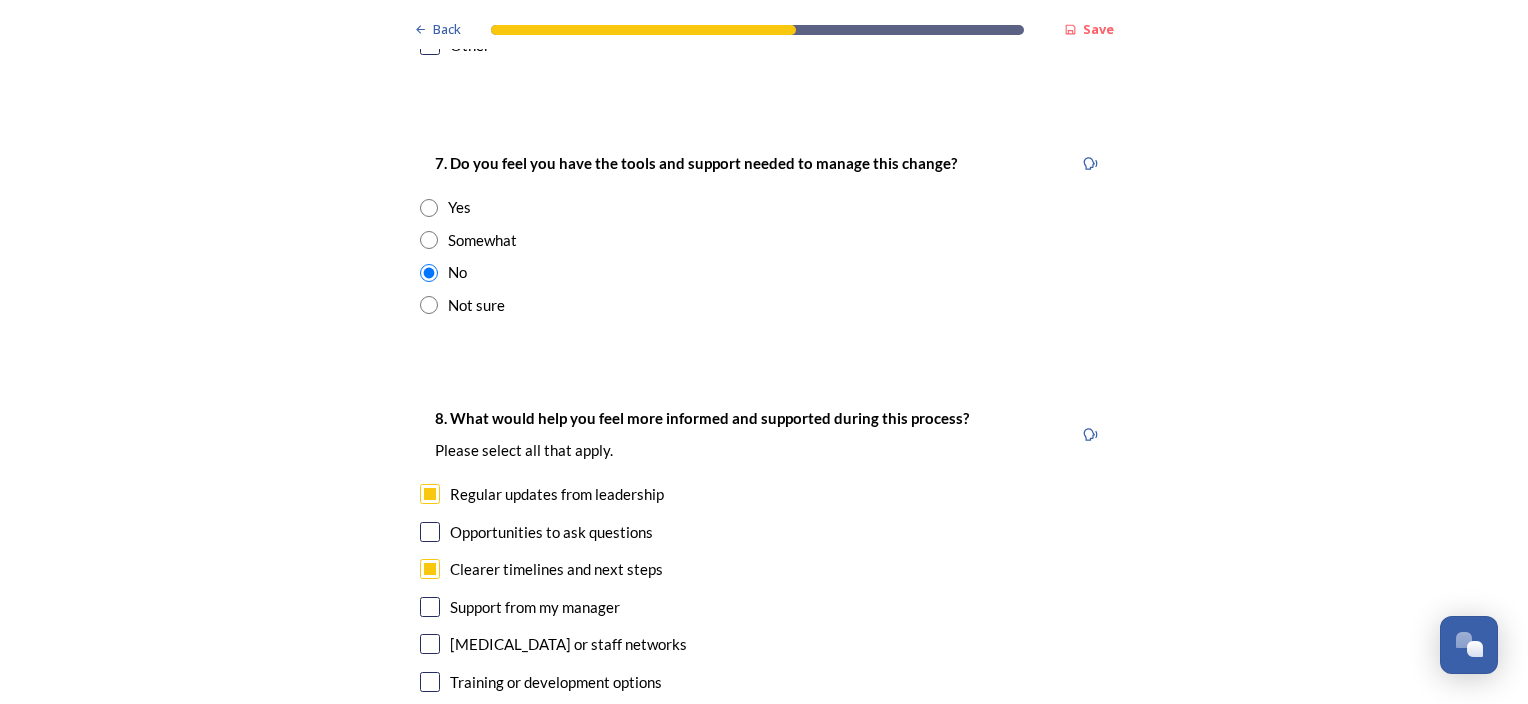 click at bounding box center [430, 644] 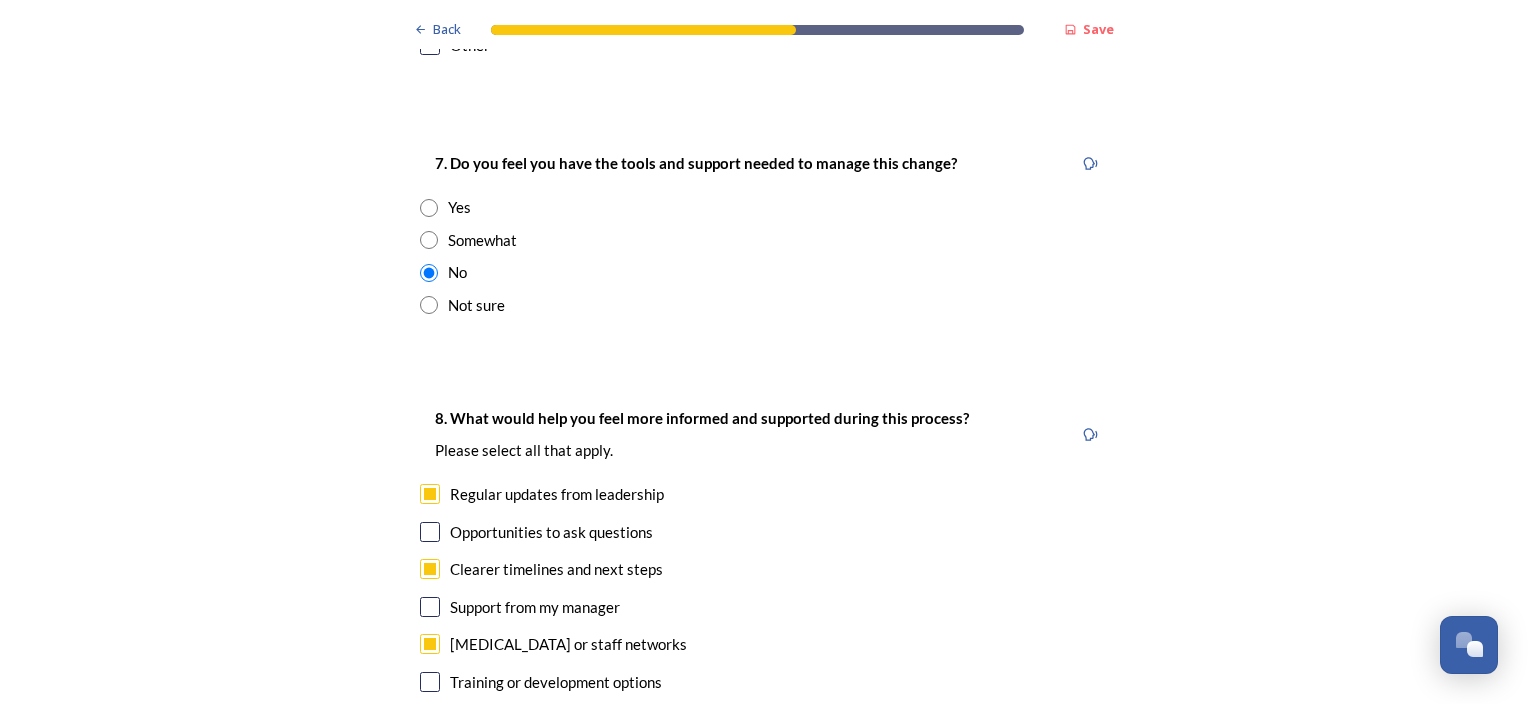 scroll, scrollTop: 4500, scrollLeft: 0, axis: vertical 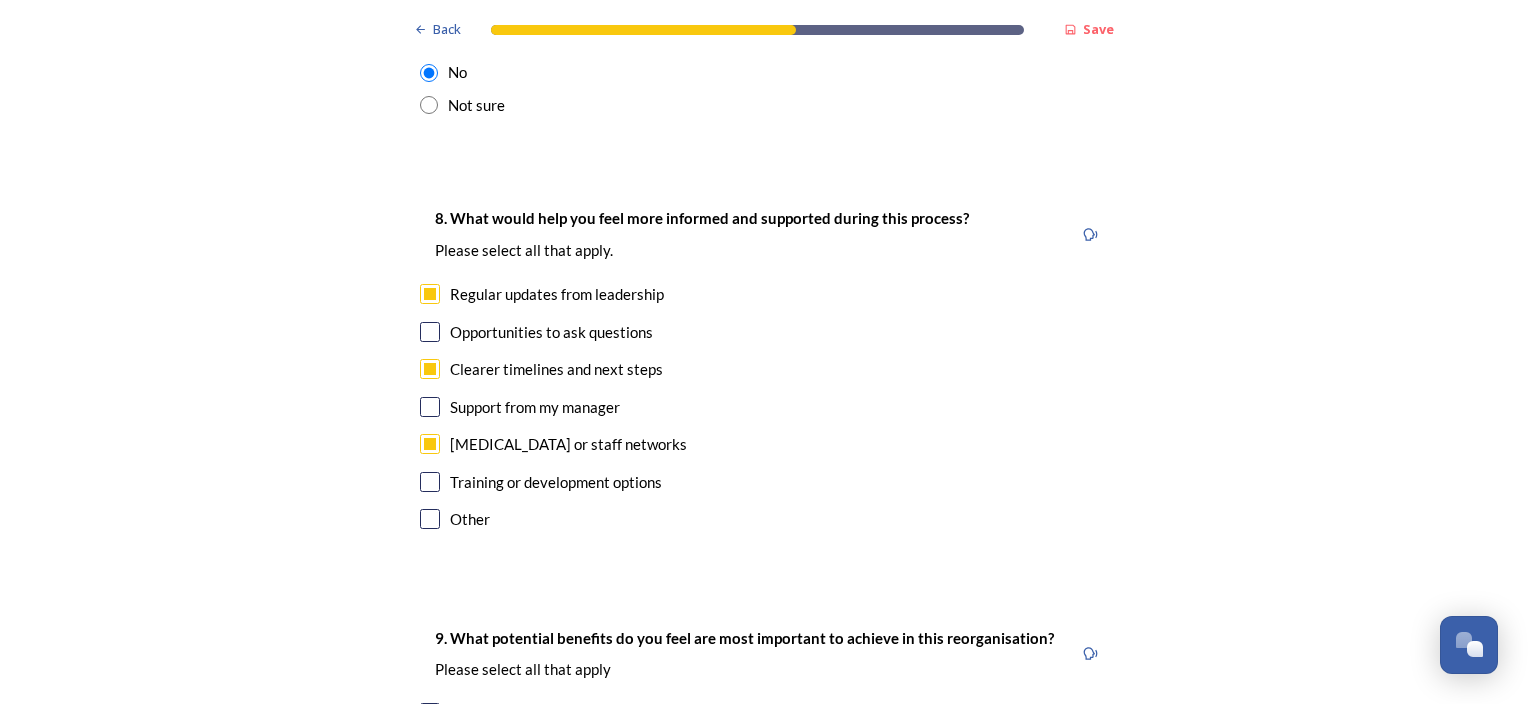 click at bounding box center (430, 482) 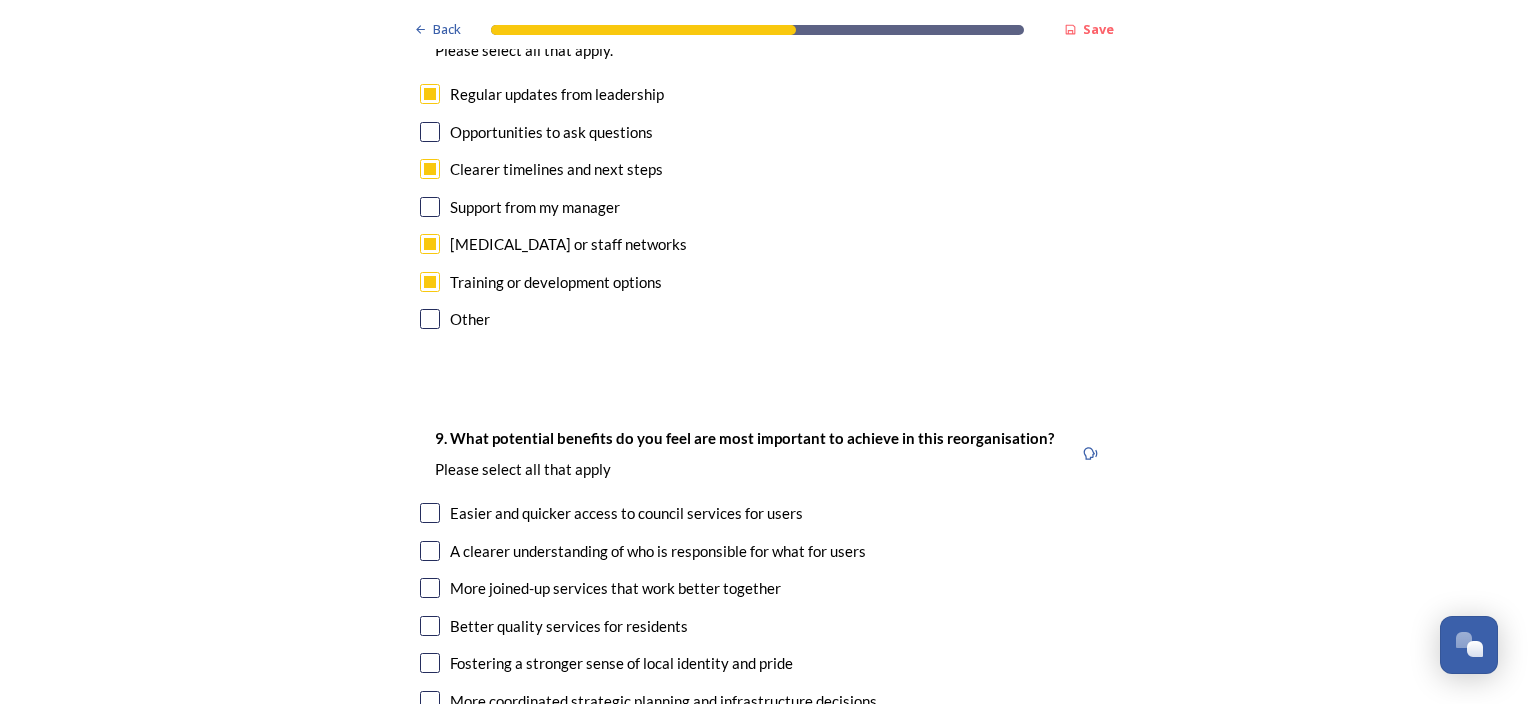 scroll, scrollTop: 4900, scrollLeft: 0, axis: vertical 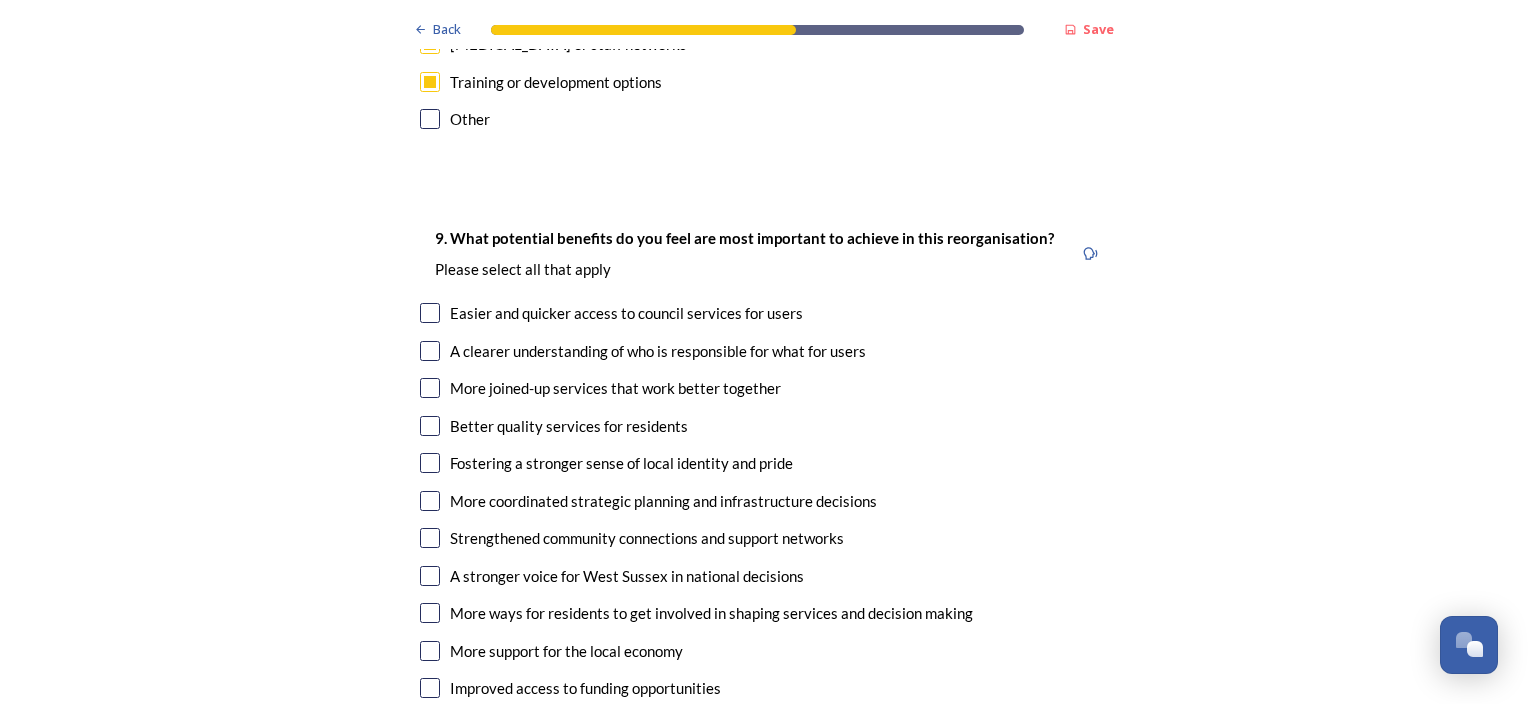 click at bounding box center (430, 313) 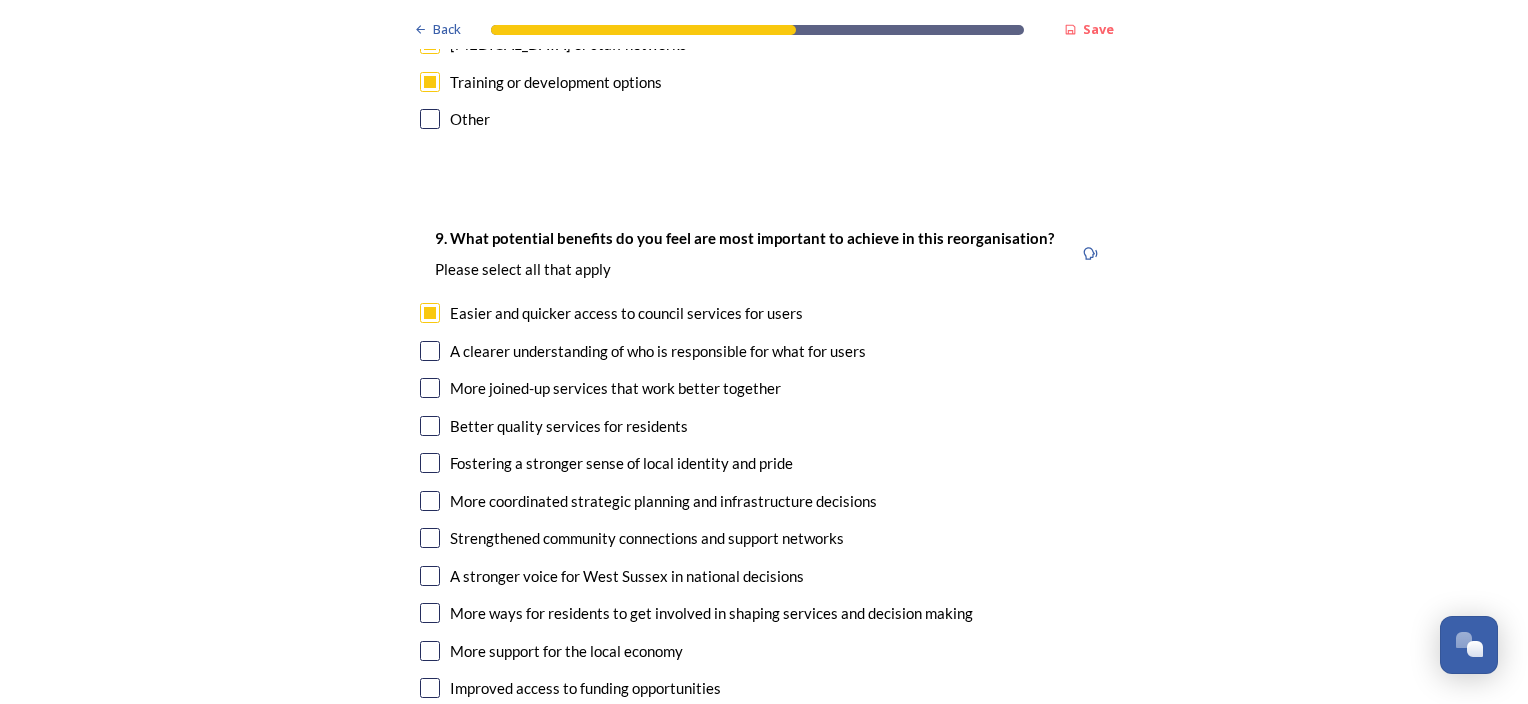 click at bounding box center (430, 351) 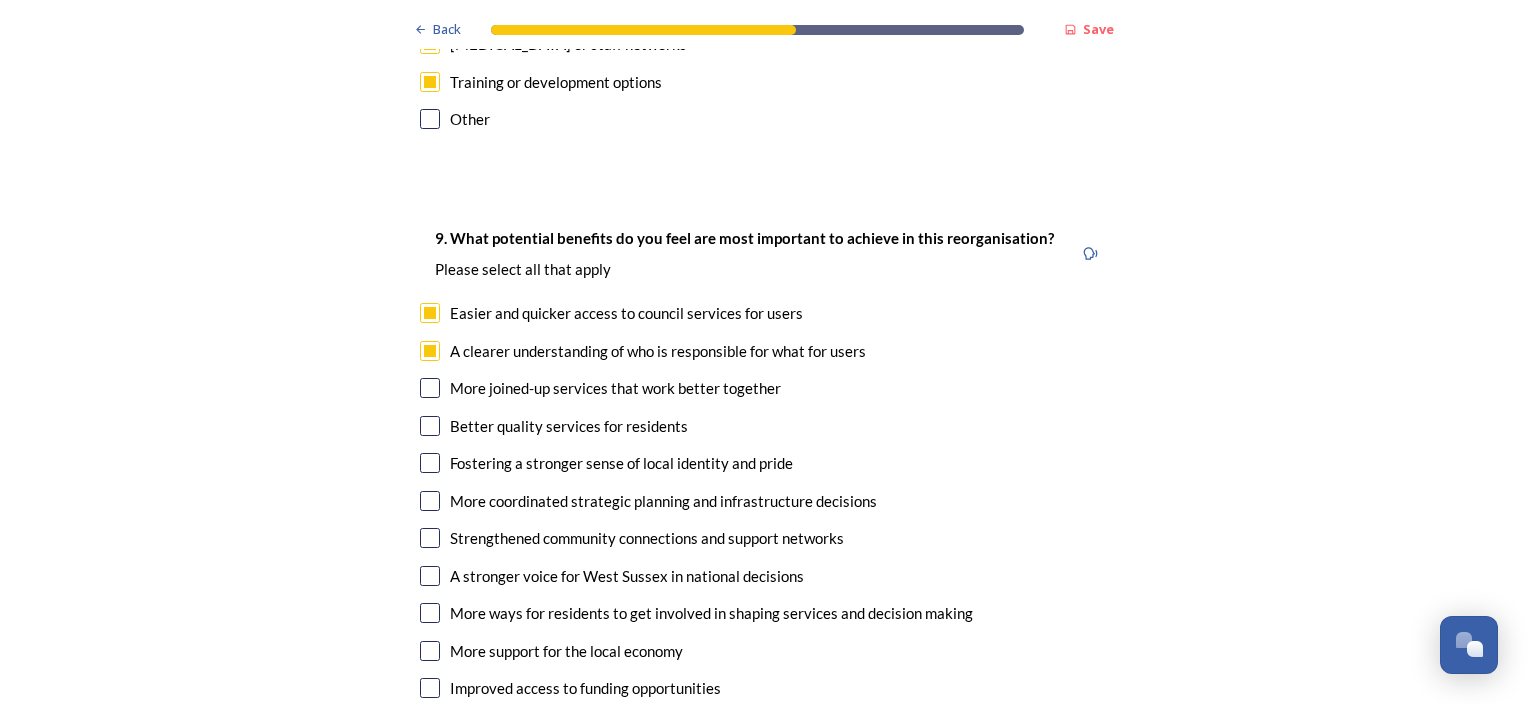 click at bounding box center [430, 388] 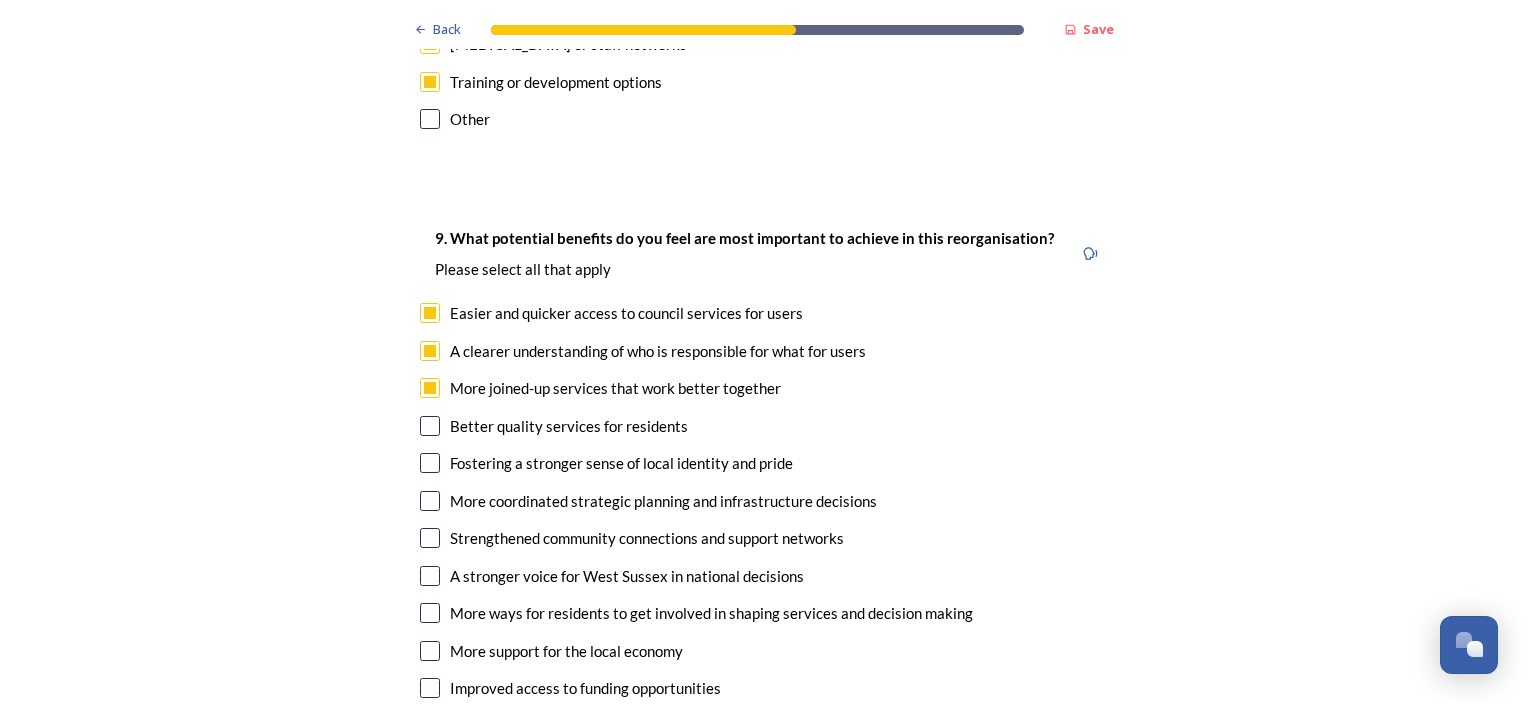 click at bounding box center [430, 426] 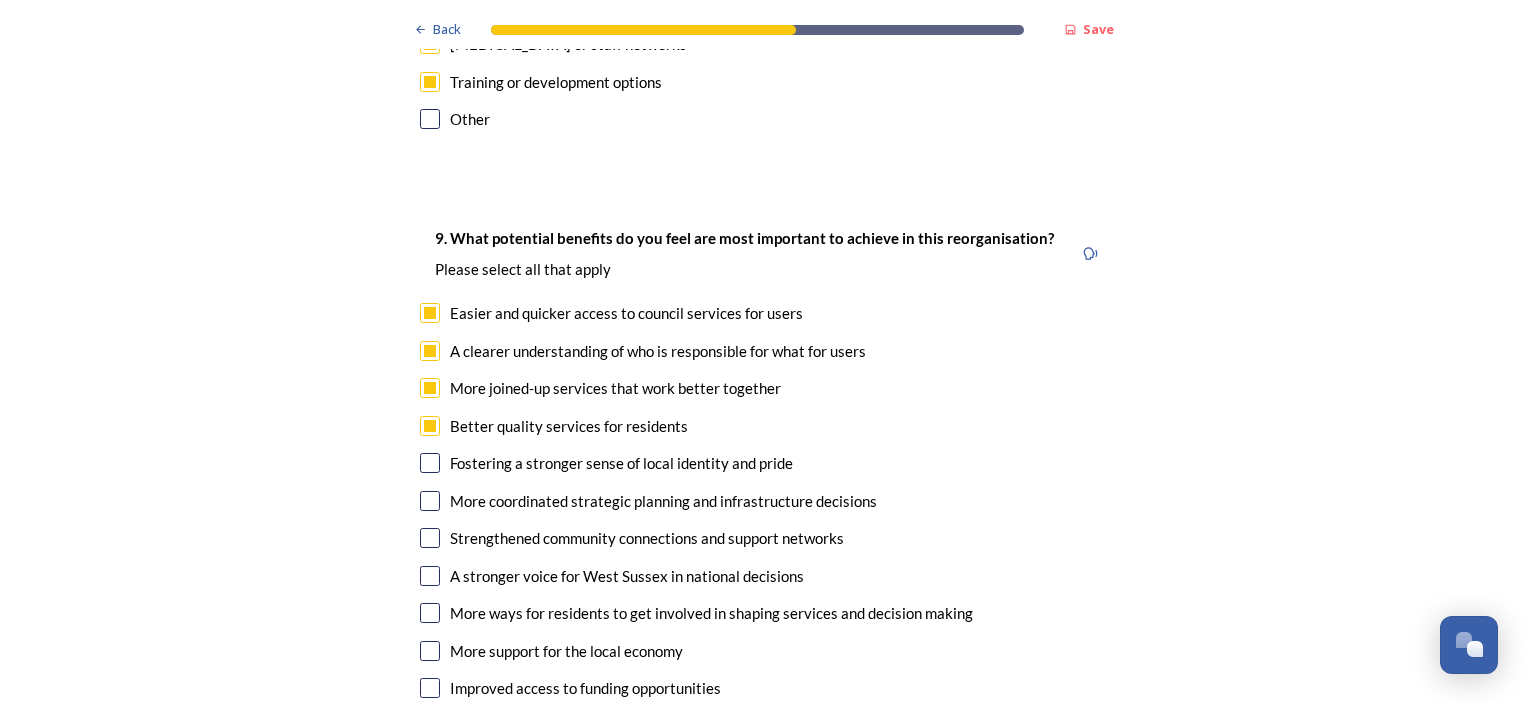 click at bounding box center [430, 501] 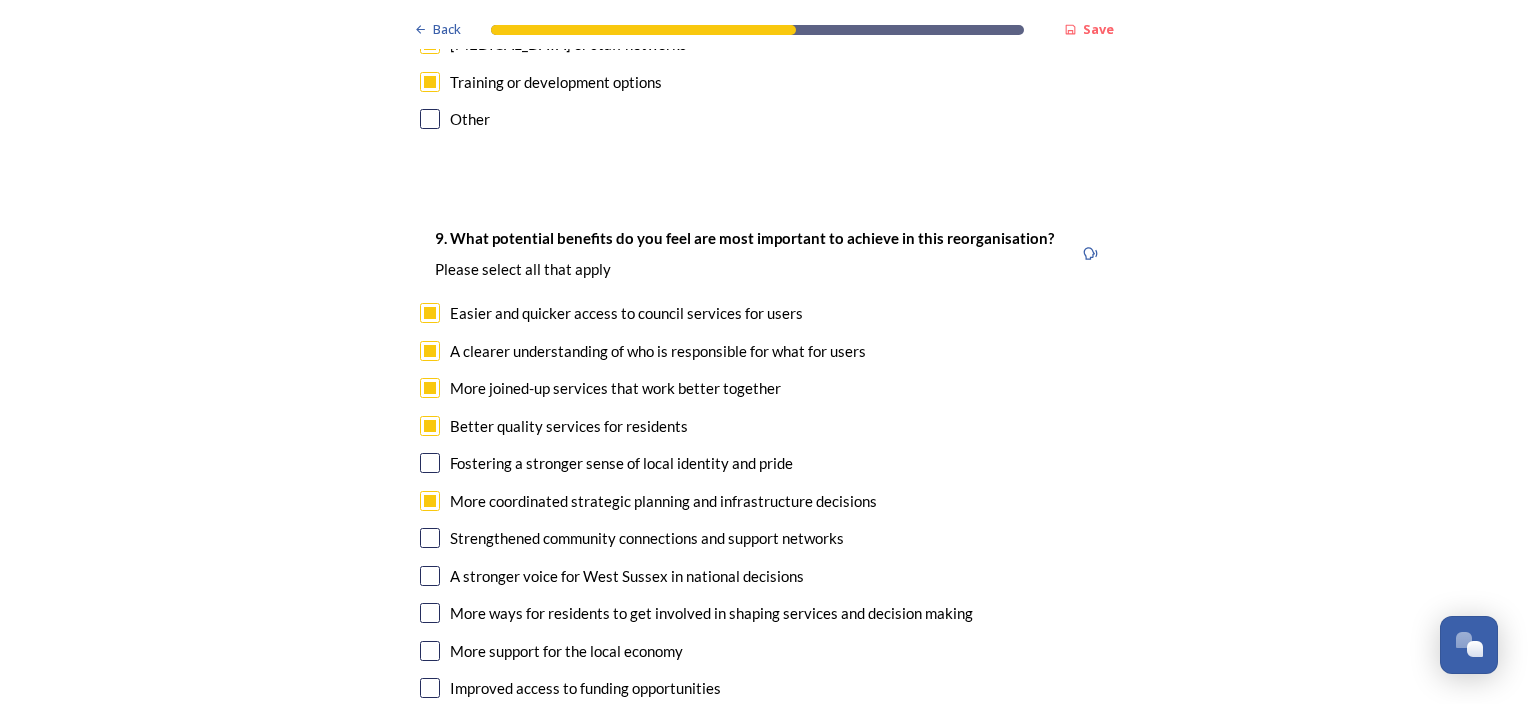 click at bounding box center [430, 538] 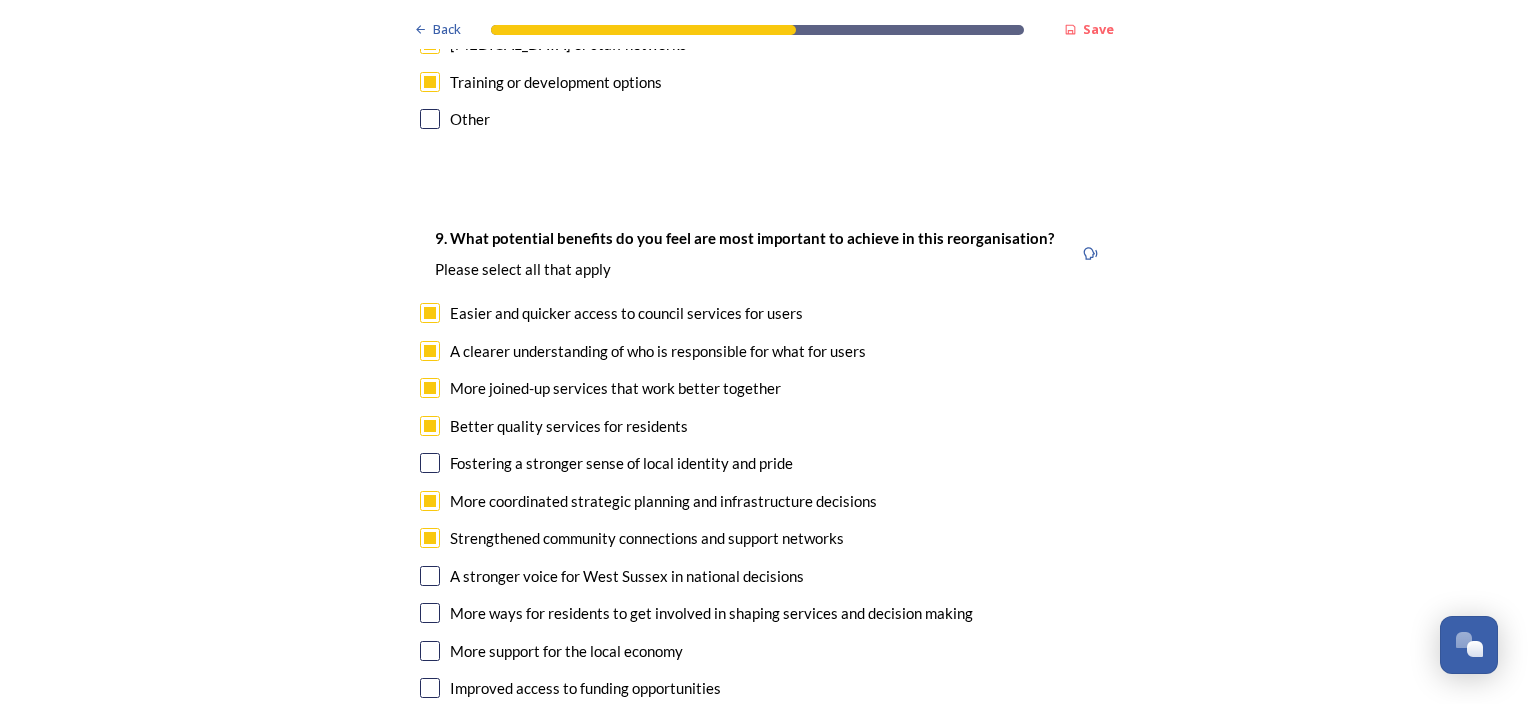 click at bounding box center [430, 576] 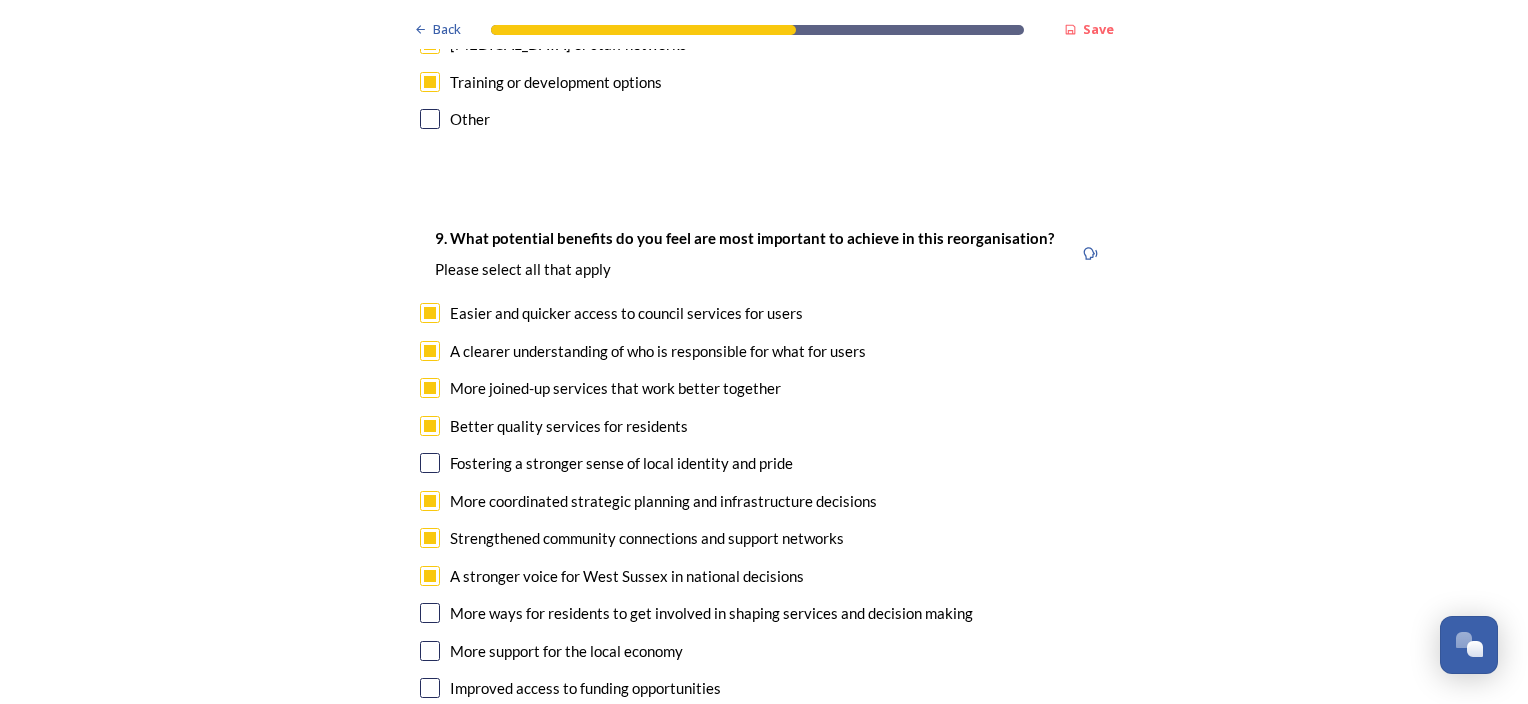 click at bounding box center [430, 613] 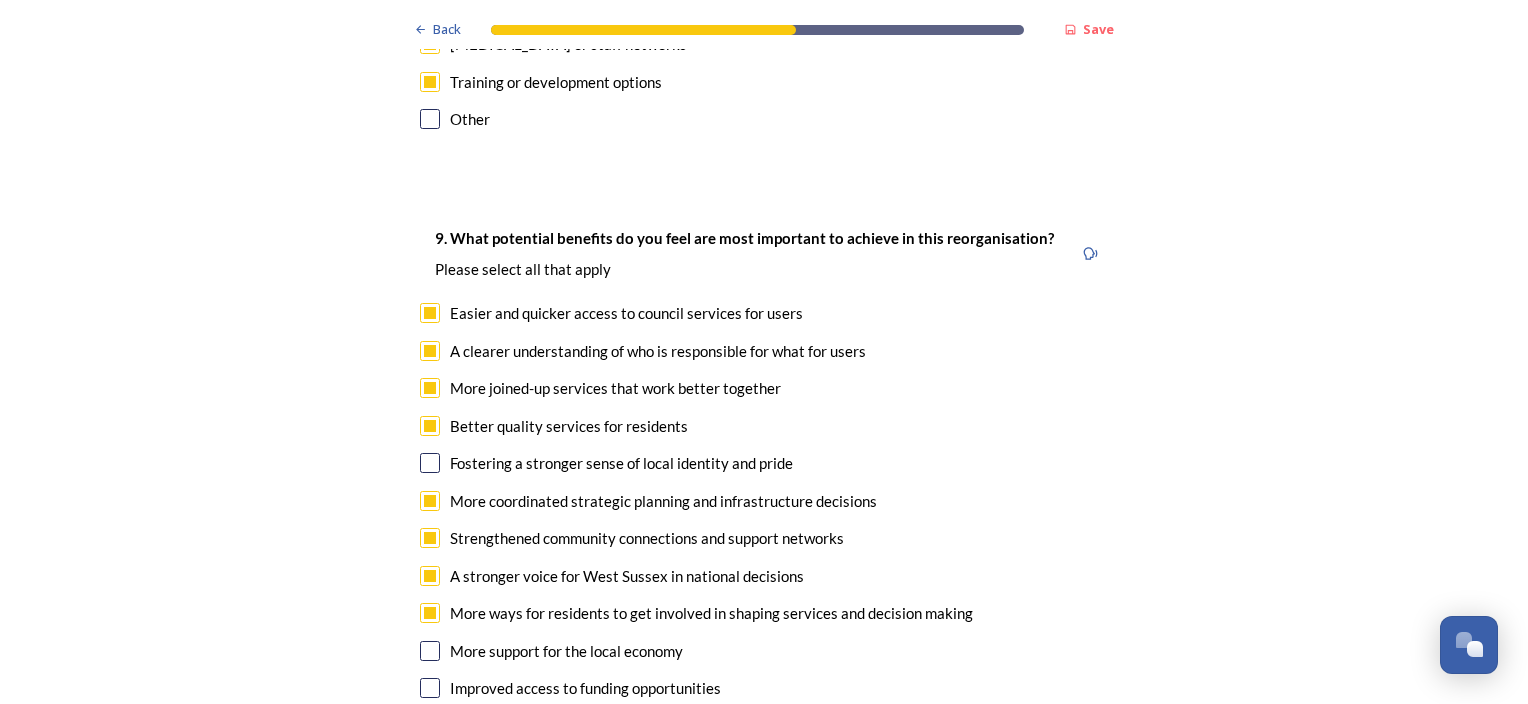 click at bounding box center (430, 651) 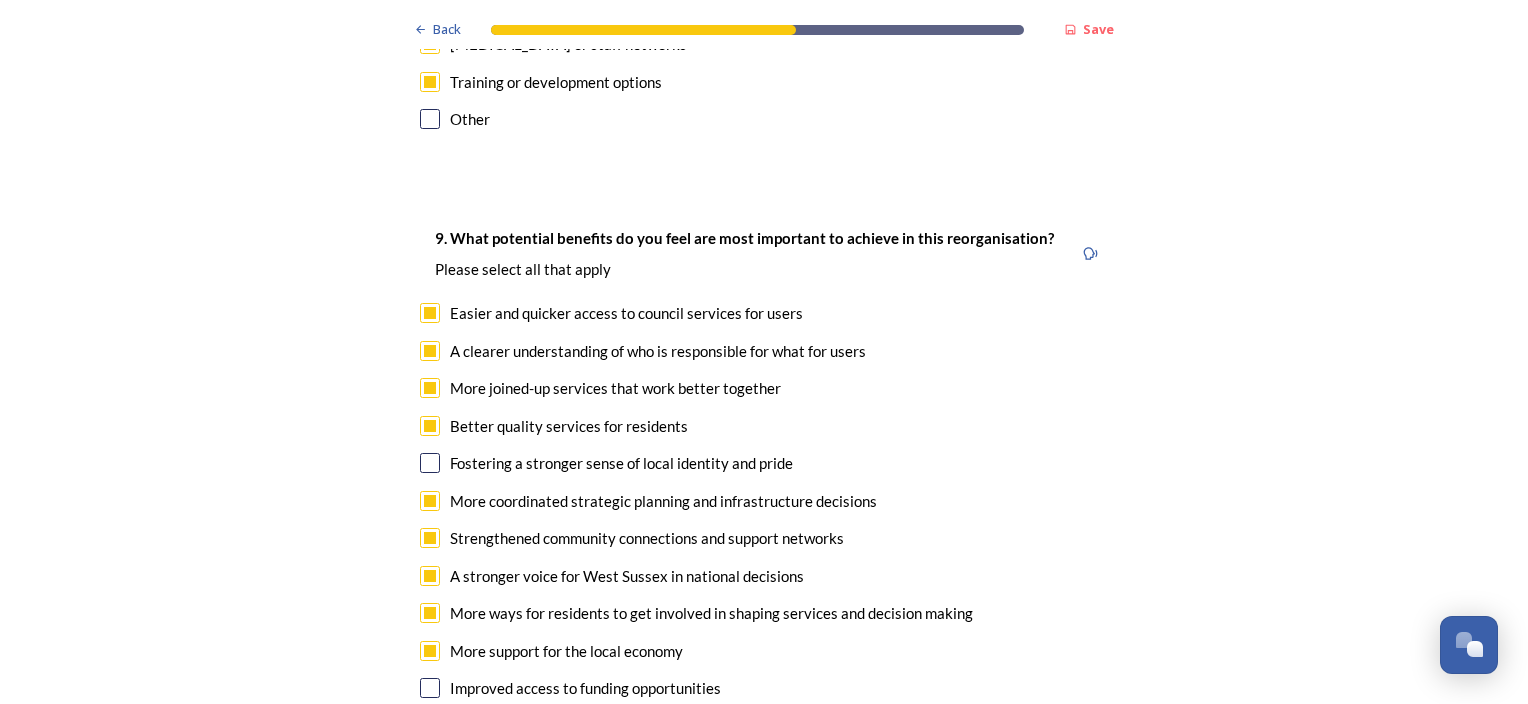 click at bounding box center (430, 688) 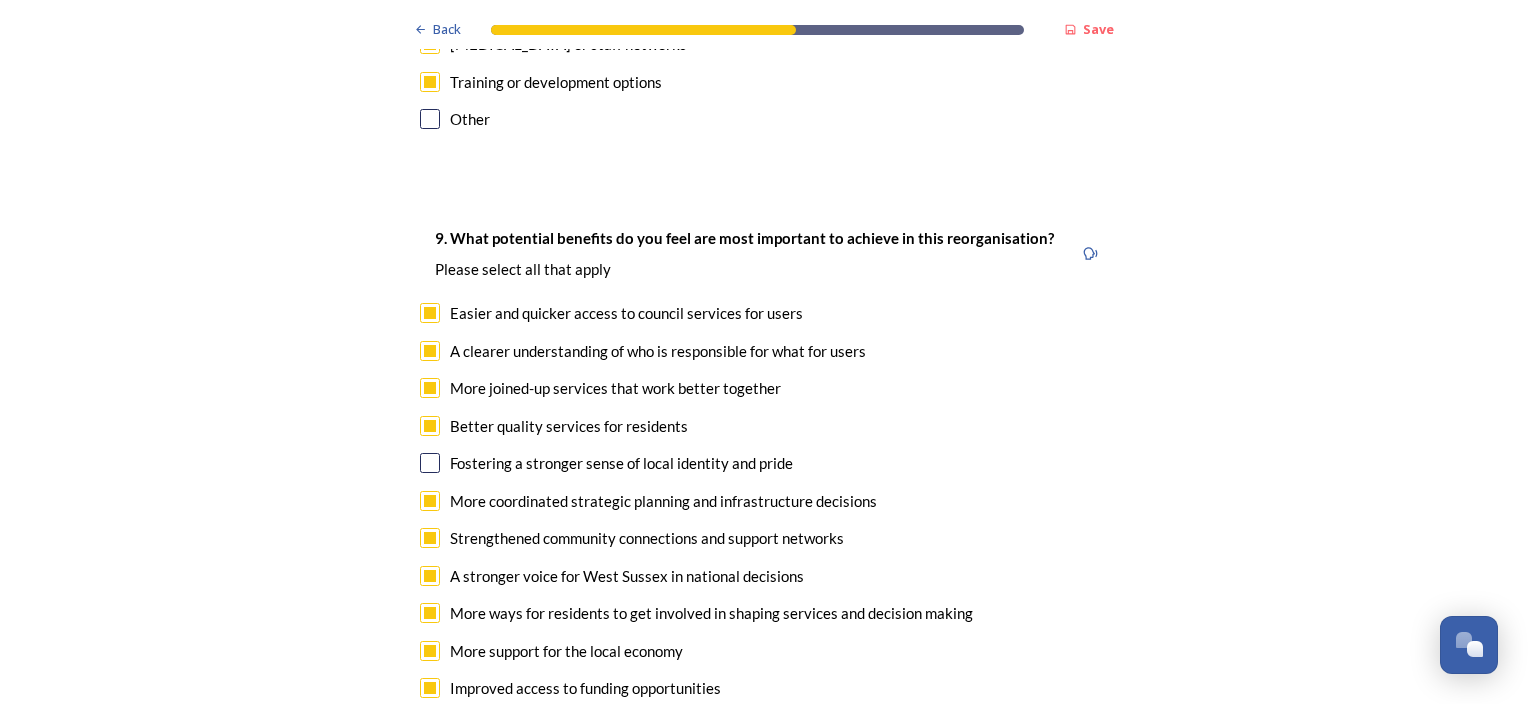click on "Improved access to funding opportunities" at bounding box center (764, 688) 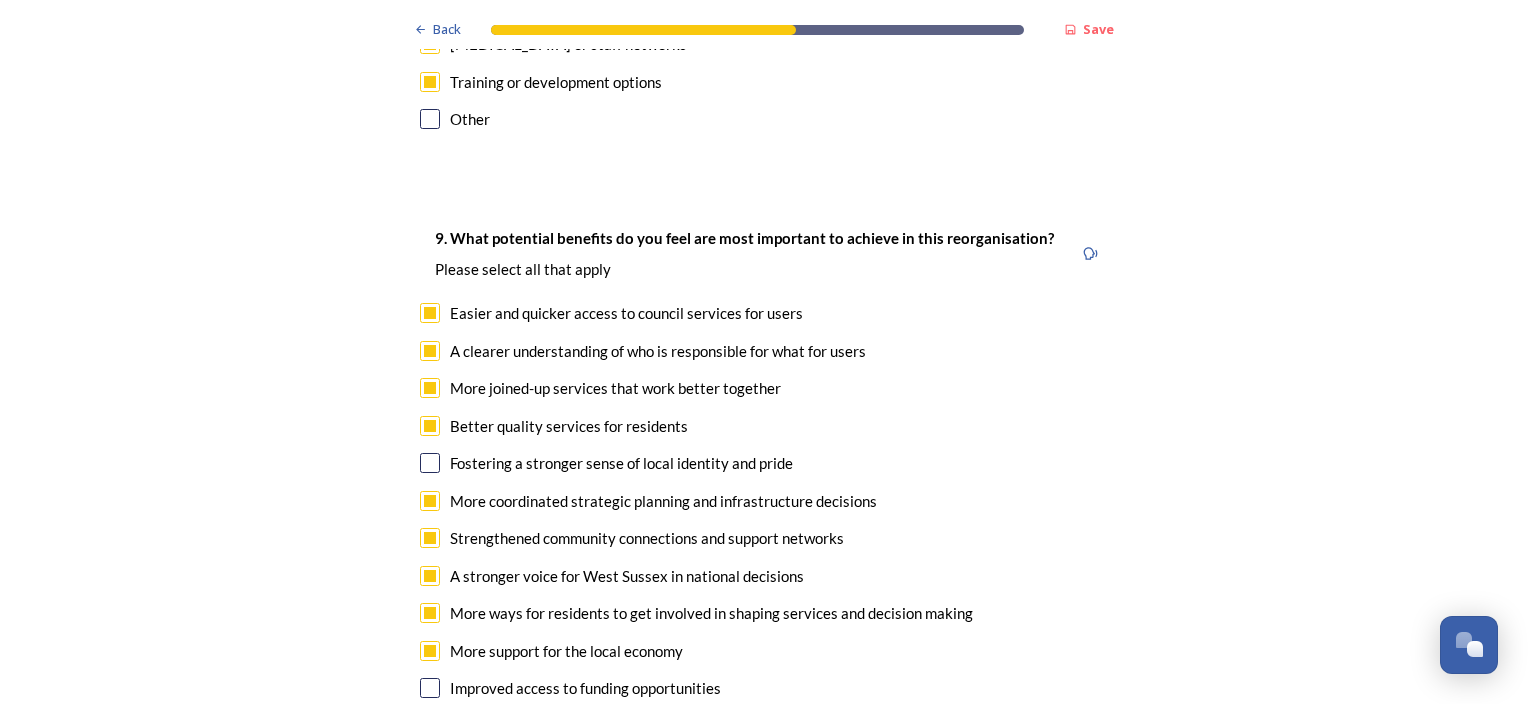 scroll, scrollTop: 5300, scrollLeft: 0, axis: vertical 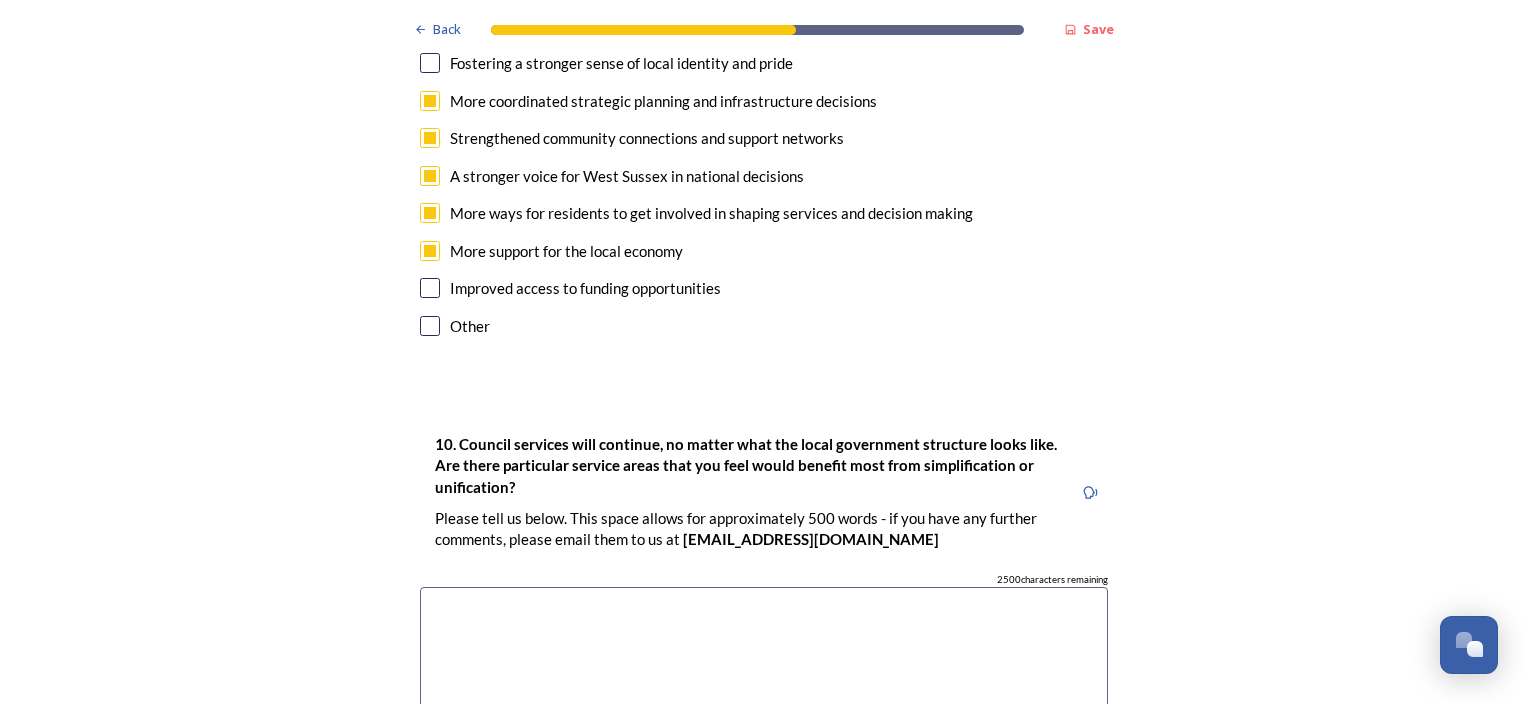 click at bounding box center [430, 288] 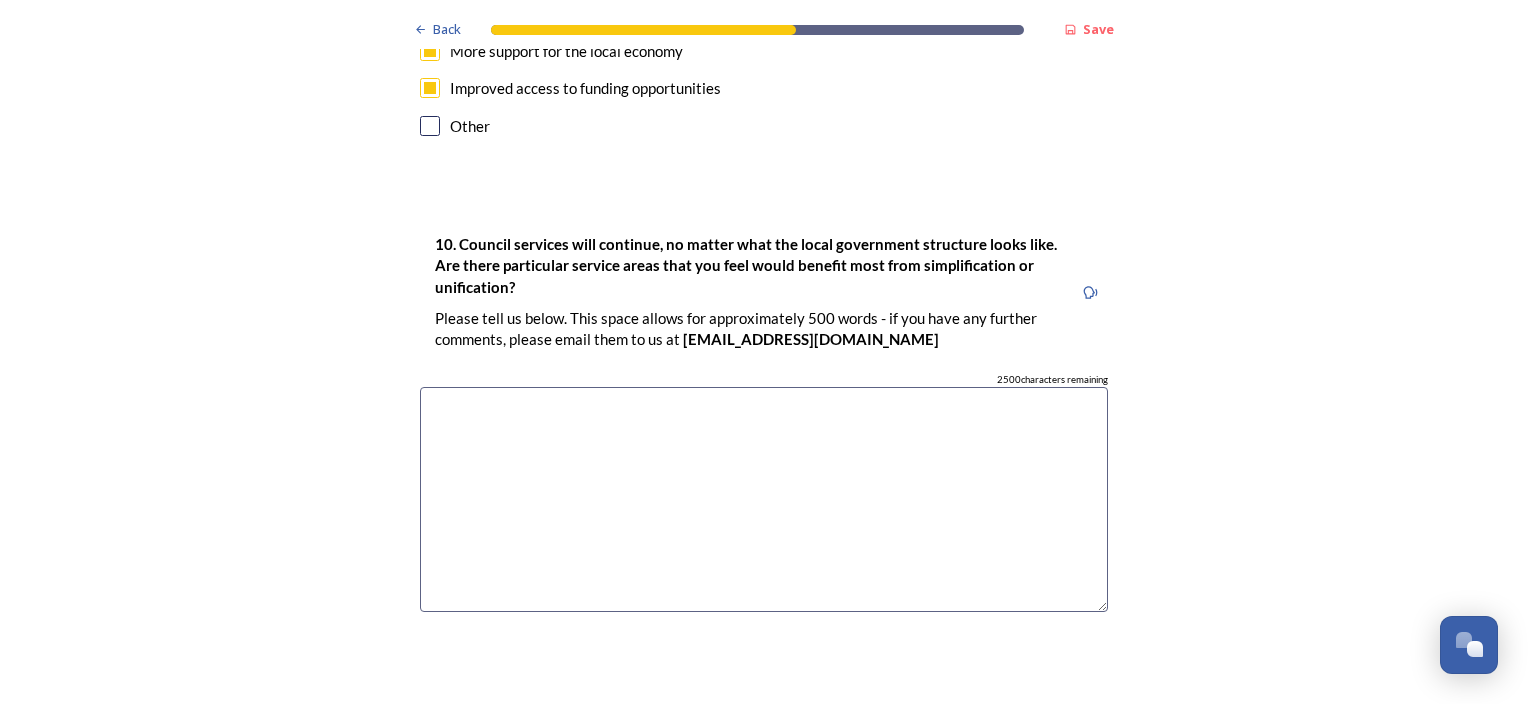 scroll, scrollTop: 5600, scrollLeft: 0, axis: vertical 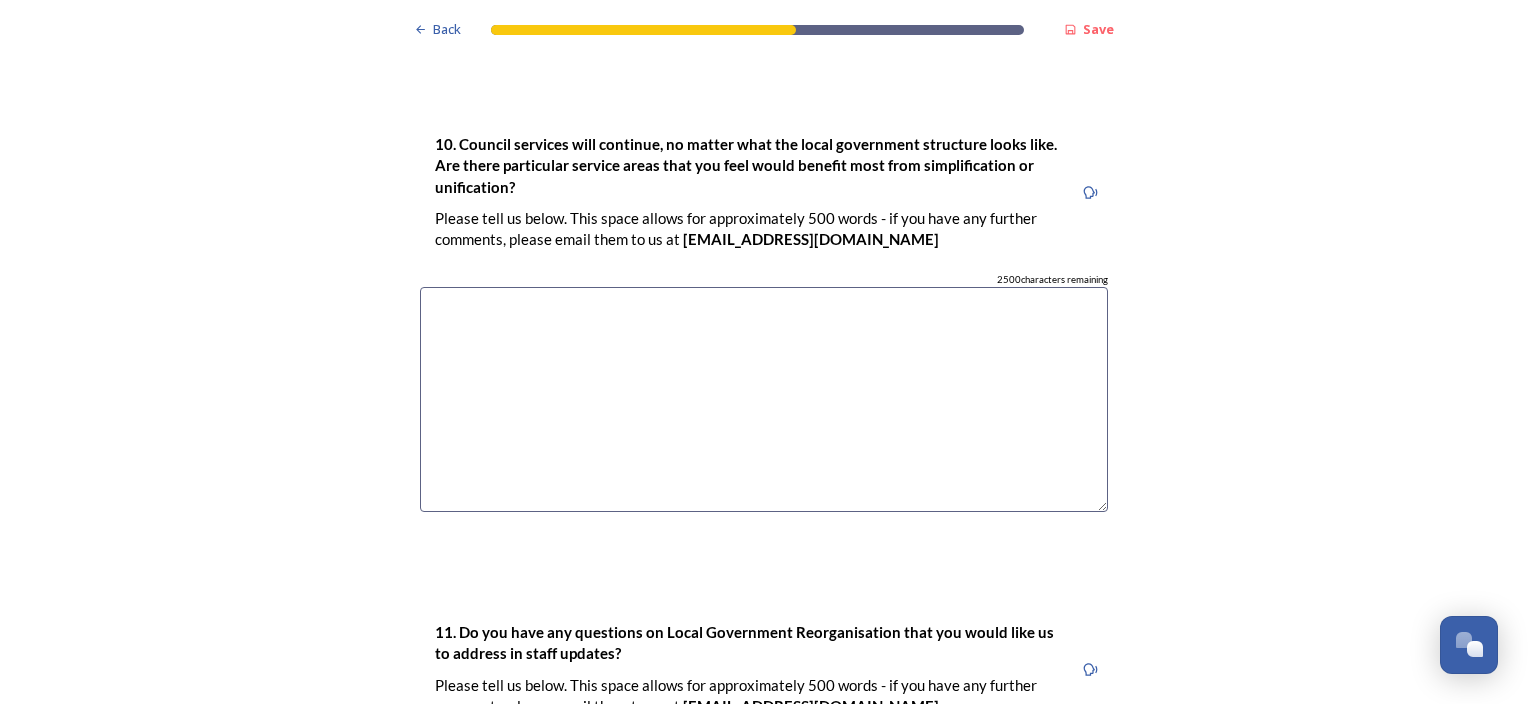click at bounding box center [764, 399] 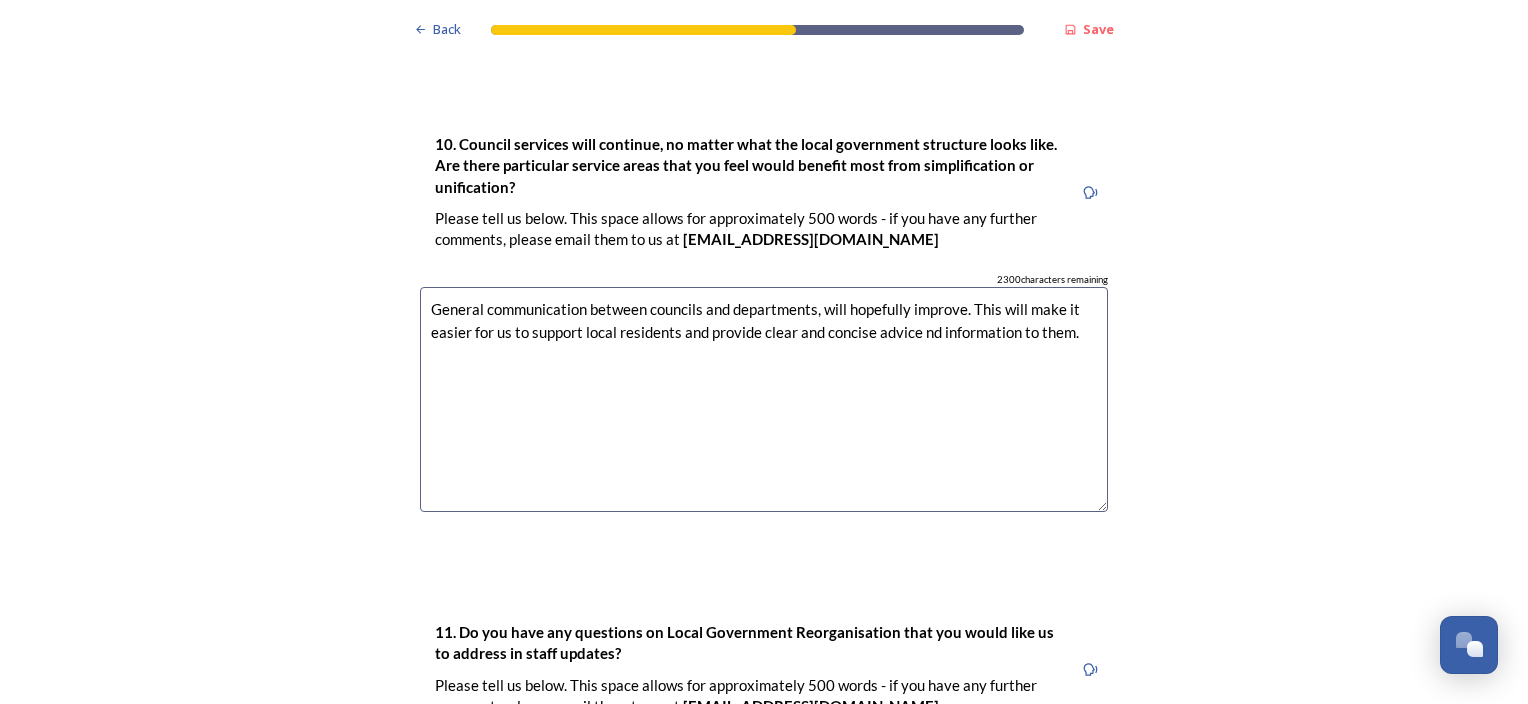 click on "General communication between councils and departments, will hopefully improve. This will make it easier for us to support local residents and provide clear and concise advice nd information to them." at bounding box center [764, 399] 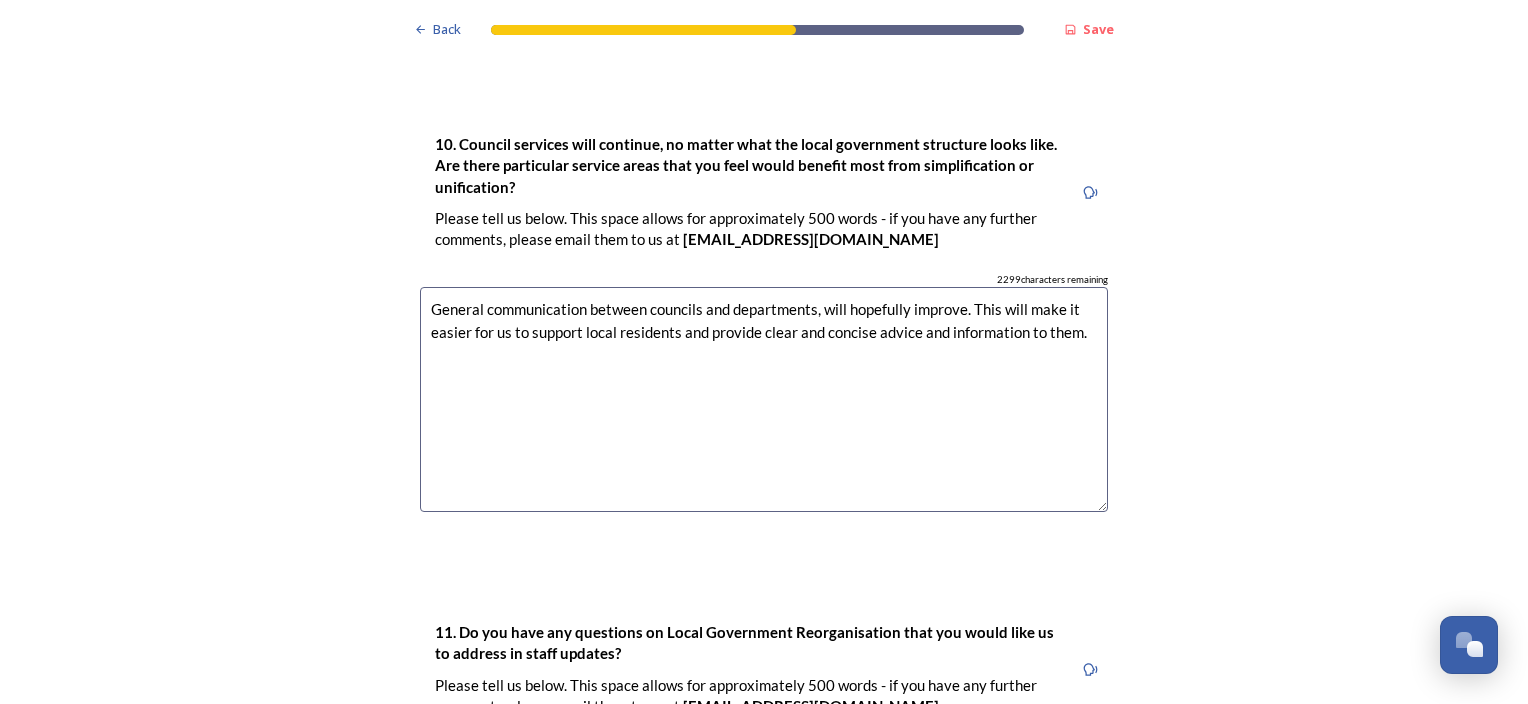 click on "General communication between councils and departments, will hopefully improve. This will make it easier for us to support local residents and provide clear and concise advice and information to them." at bounding box center [764, 399] 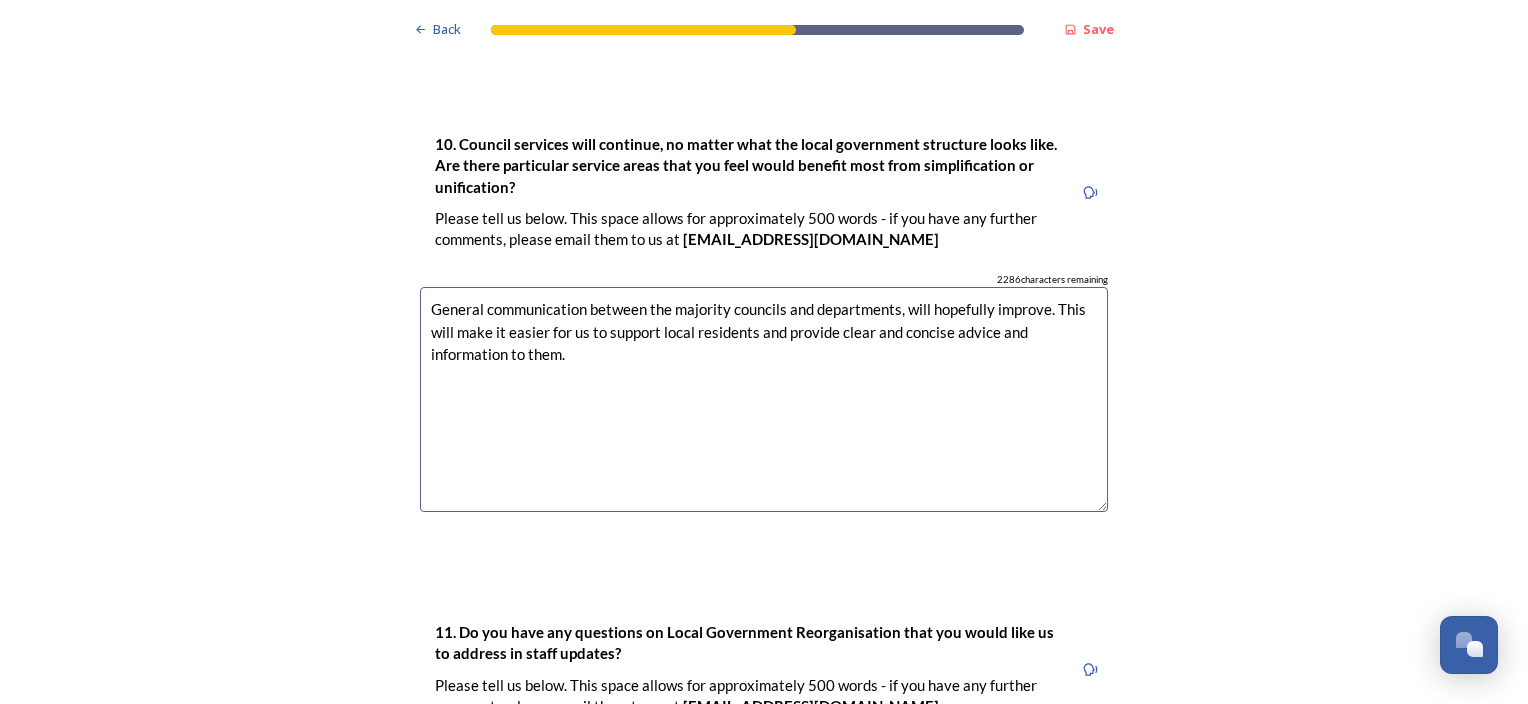 scroll, scrollTop: 5800, scrollLeft: 0, axis: vertical 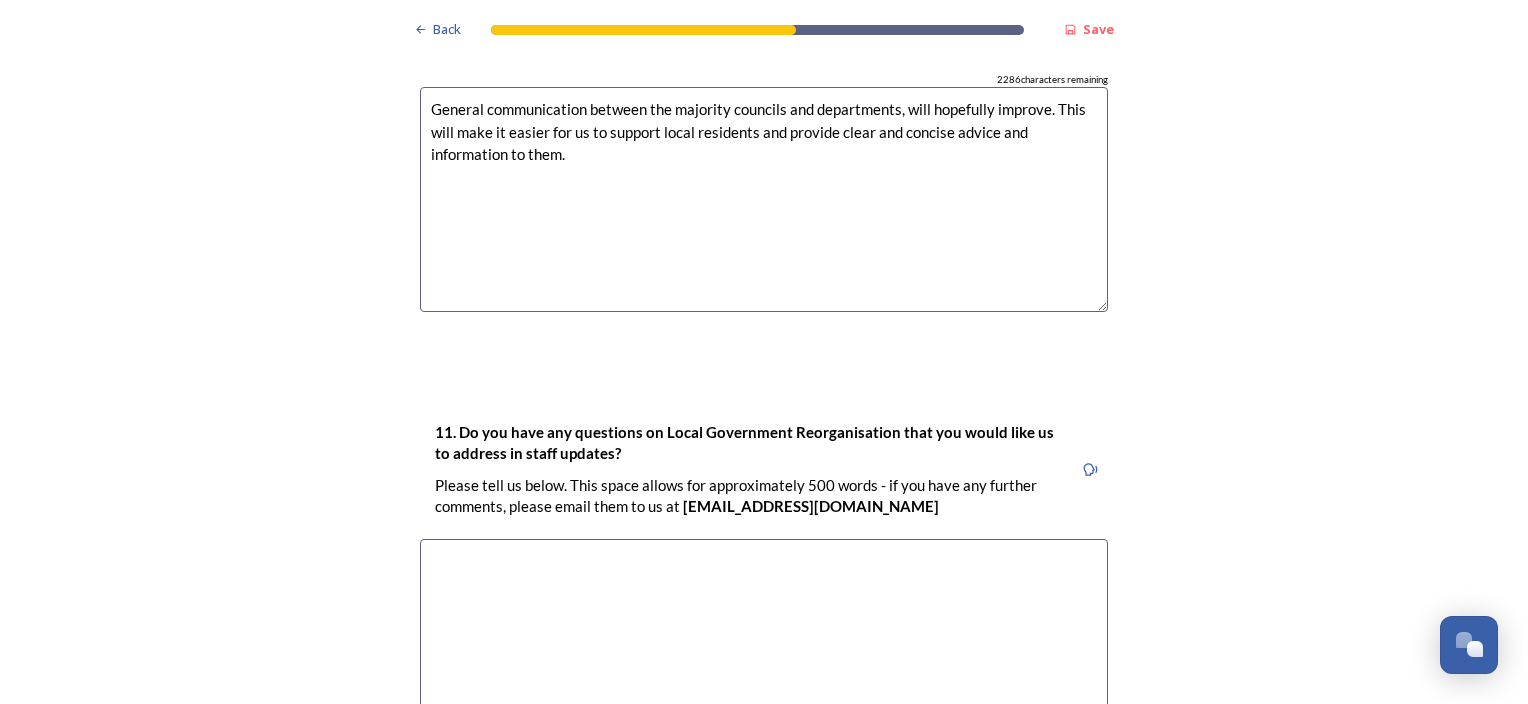 type on "General communication between the majority councils and departments, will hopefully improve. This will make it easier for us to support local residents and provide clear and concise advice and information to them." 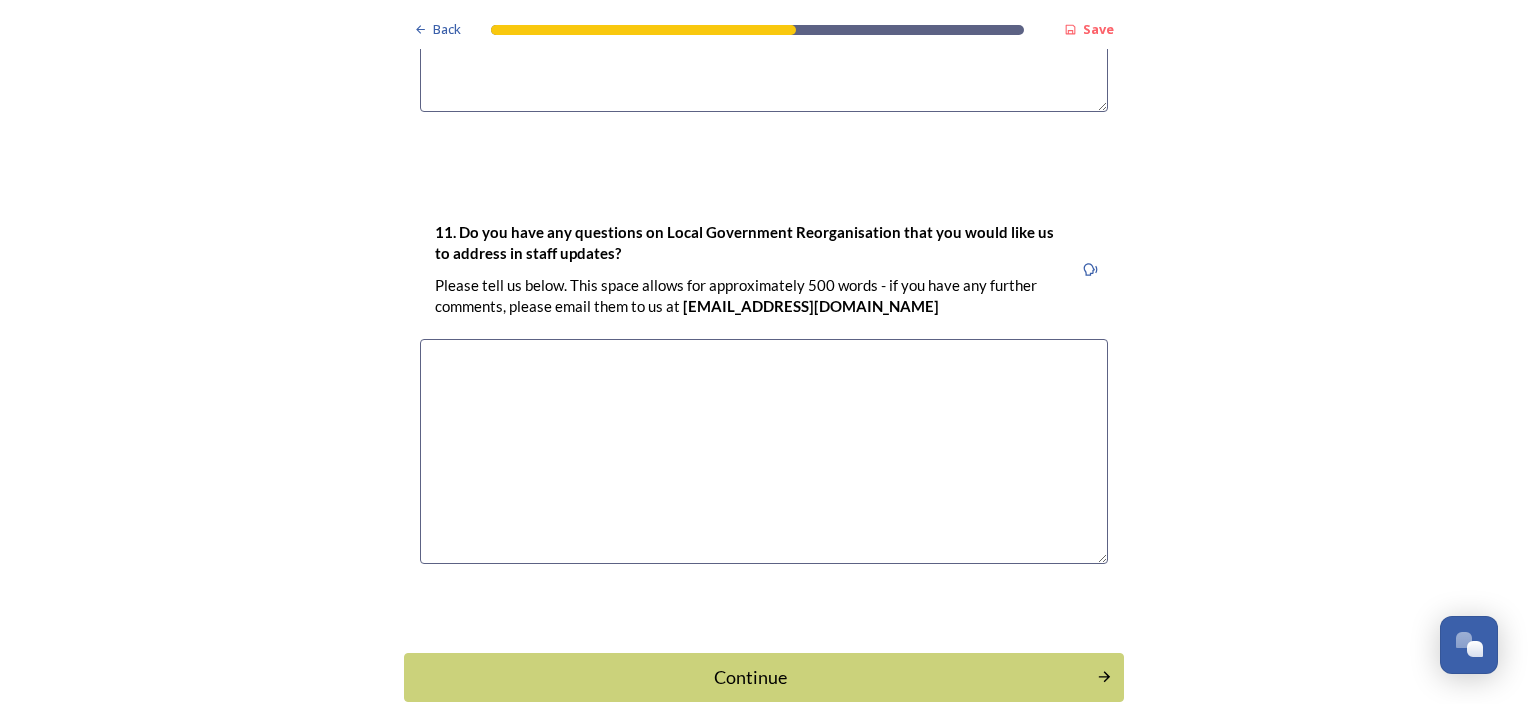 click on "Back Save Prioritising future services As explained on our  Shaping [GEOGRAPHIC_DATA] hub , Local Government Reorganisation for [GEOGRAPHIC_DATA] means that the county, district and borough councils will be replaced with one, or more than one, single-tier council (referred to as a unitary council) to deliver all your services.  Options currently being explored within [GEOGRAPHIC_DATA] are detailed on our  hub , but map visuals can be found below. A single county unitary , bringing the County Council and all seven District and Borough Councils services together to form a new unitary council for [GEOGRAPHIC_DATA]. Single unitary model (You can enlarge this map by clicking on the square expand icon in the top right of the image) Two unitary option, variation 1  -   one unitary combining Arun, [GEOGRAPHIC_DATA] and Worthing footprints and one unitary combining Adur, [GEOGRAPHIC_DATA], [GEOGRAPHIC_DATA], and Mid-Sussex footprints. Two unitary model variation 1 (You can enlarge this map by clicking on the square expand icon in the top right of the image) * 3000 0" at bounding box center (764, -2591) 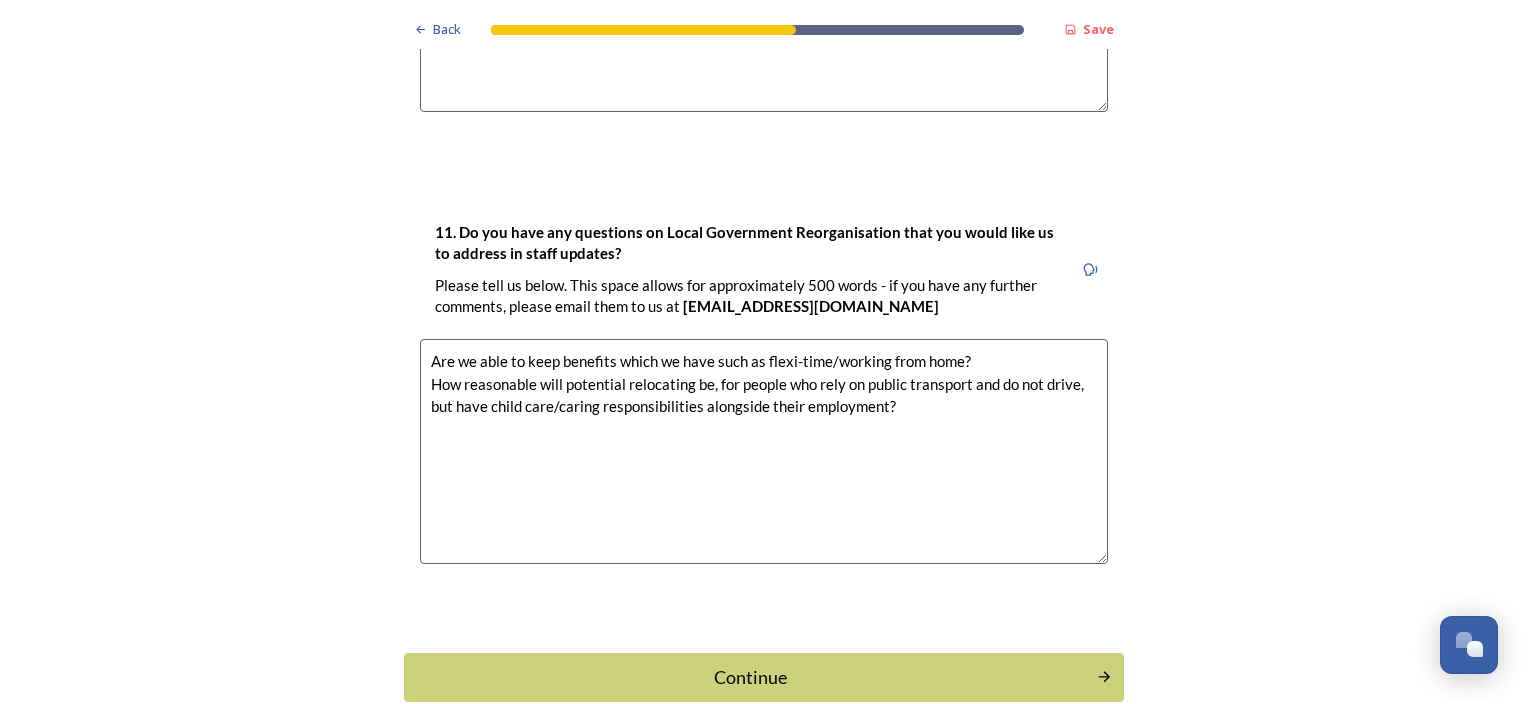click on "Are we able to keep benefits which we have such as flexi-time/working from home?
How reasonable will potential relocating be, for people who rely on public transport and do not drive, but have child care/caring responsibilities alongside their employment?" at bounding box center [764, 451] 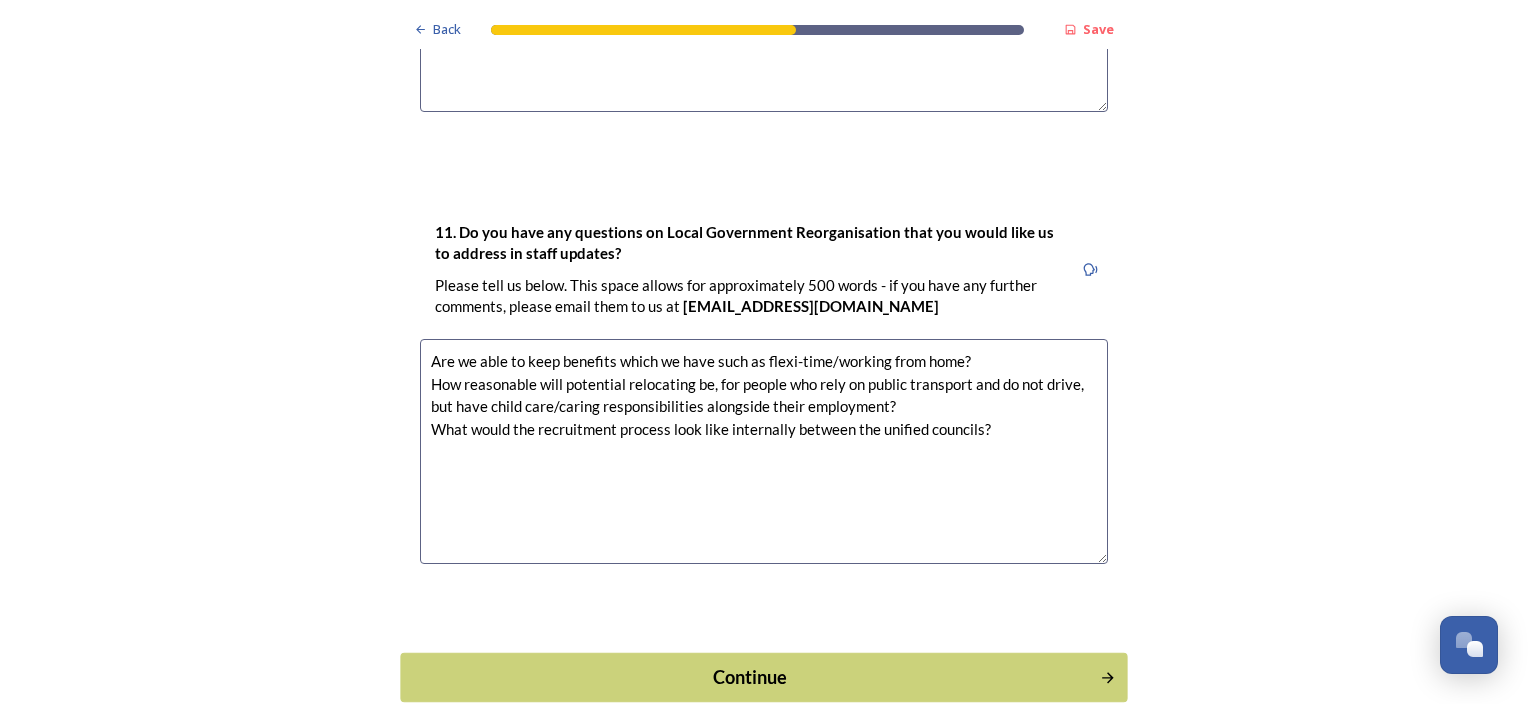 type on "Are we able to keep benefits which we have such as flexi-time/working from home?
How reasonable will potential relocating be, for people who rely on public transport and do not drive, but have child care/caring responsibilities alongside their employment?
What would the recruitment process look like internally between the unified councils?" 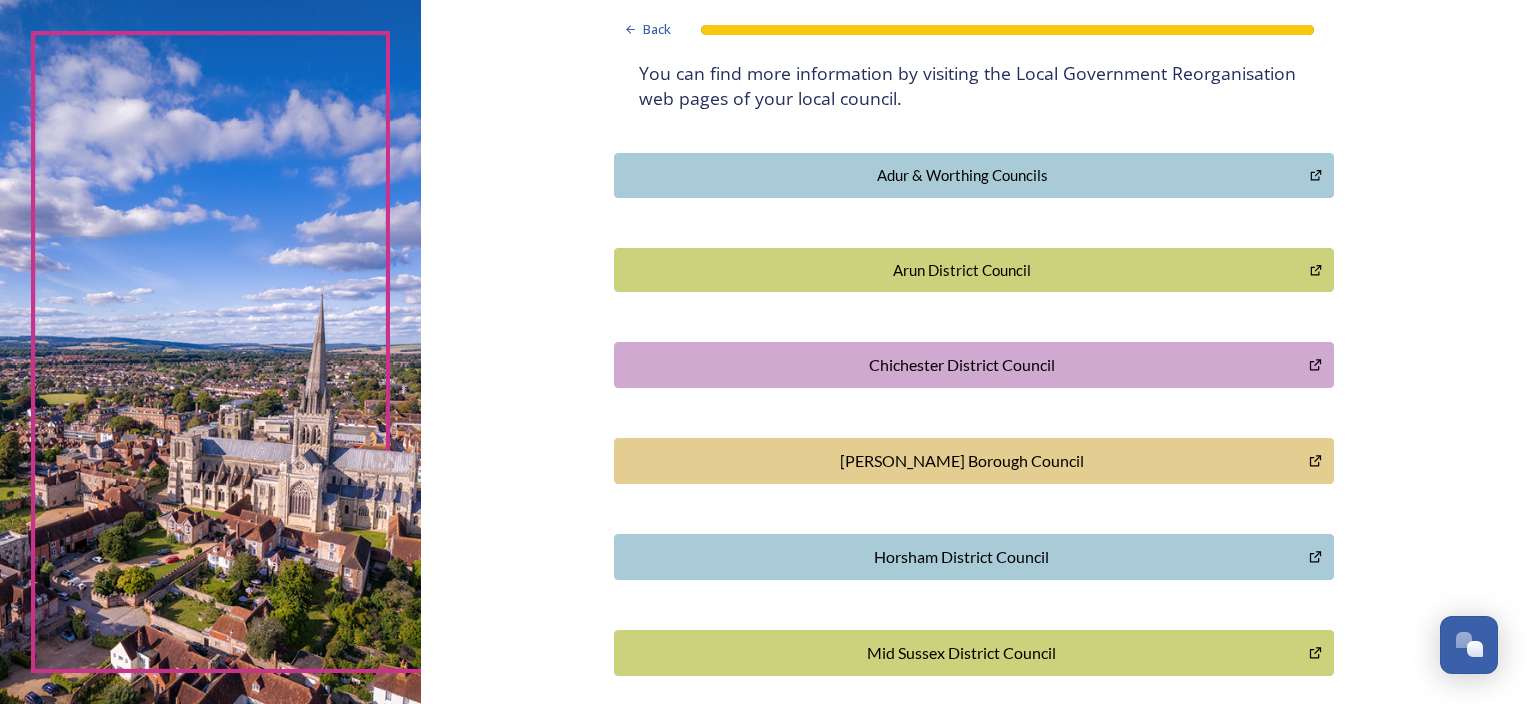 scroll, scrollTop: 581, scrollLeft: 0, axis: vertical 